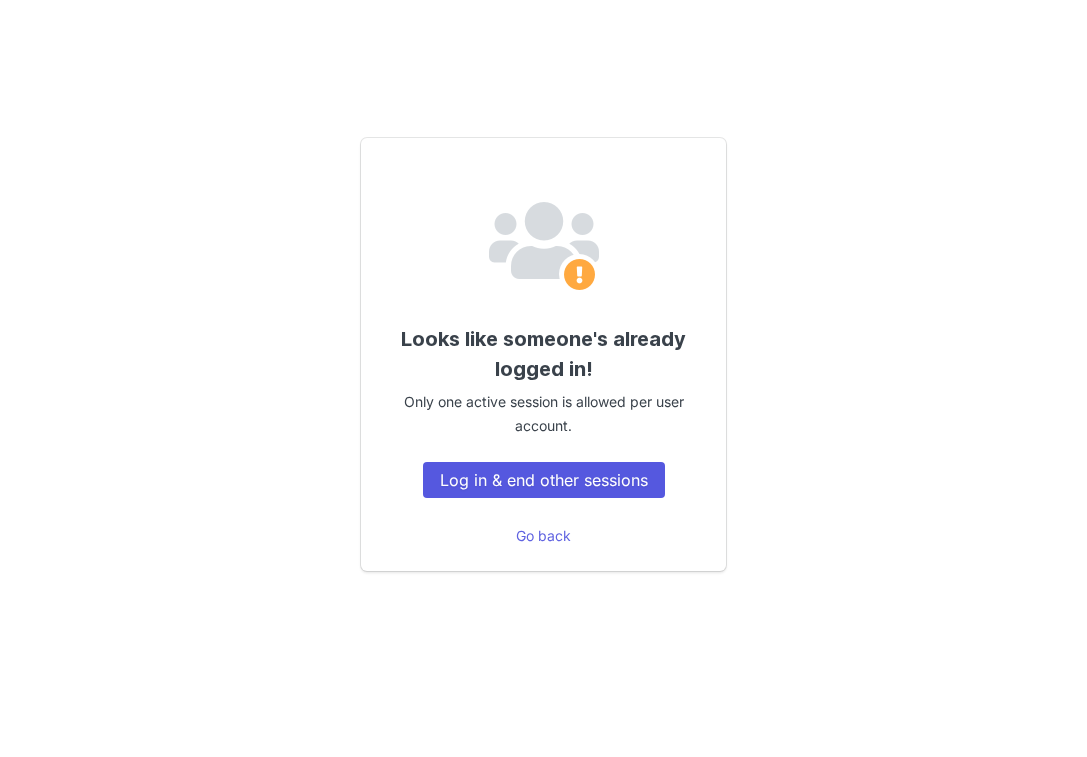 scroll, scrollTop: 0, scrollLeft: 0, axis: both 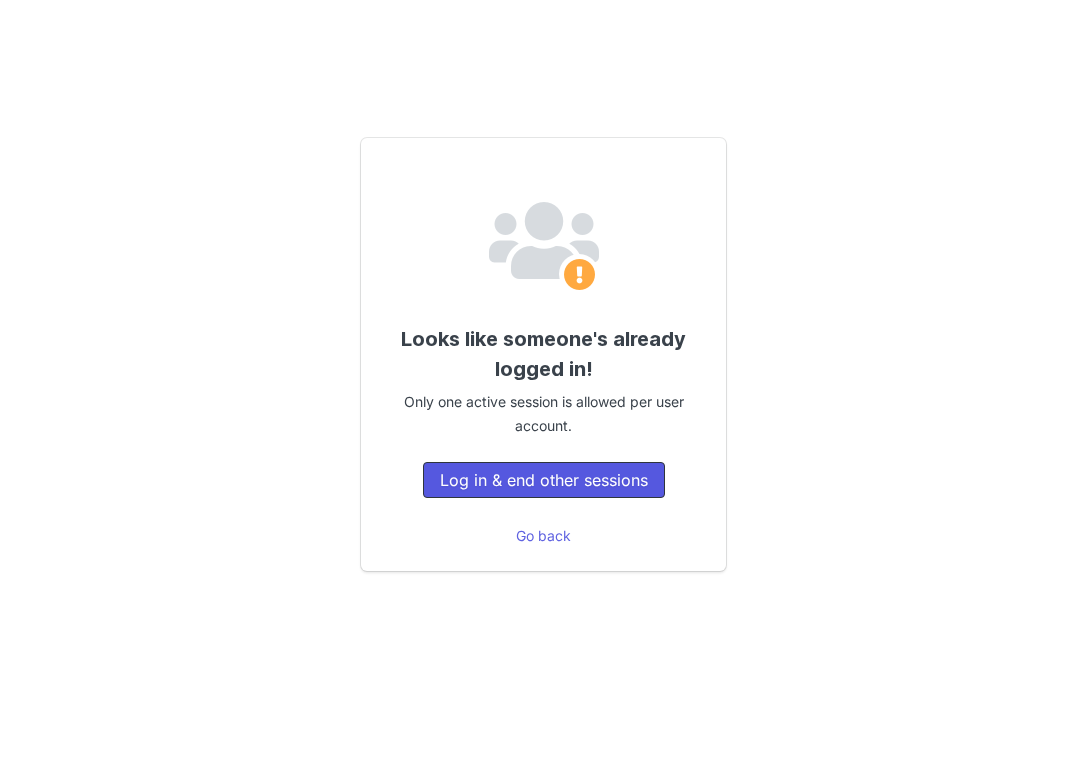 click on "Log in & end other sessions" at bounding box center (544, 480) 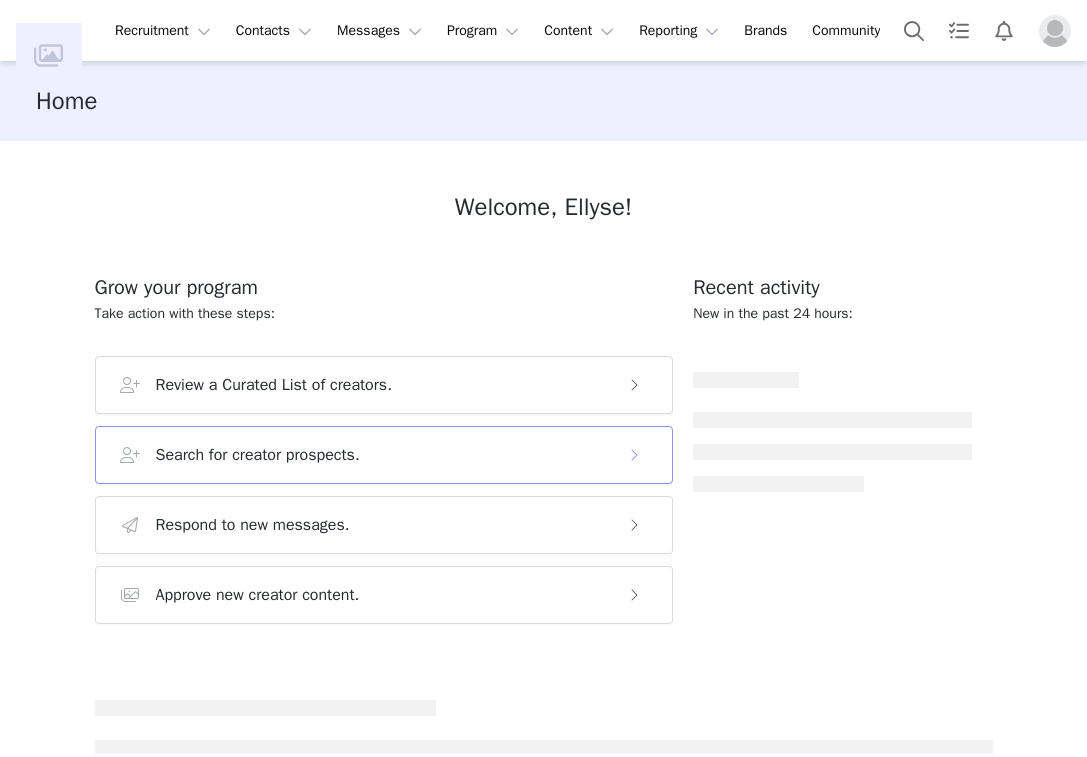 scroll, scrollTop: 0, scrollLeft: 0, axis: both 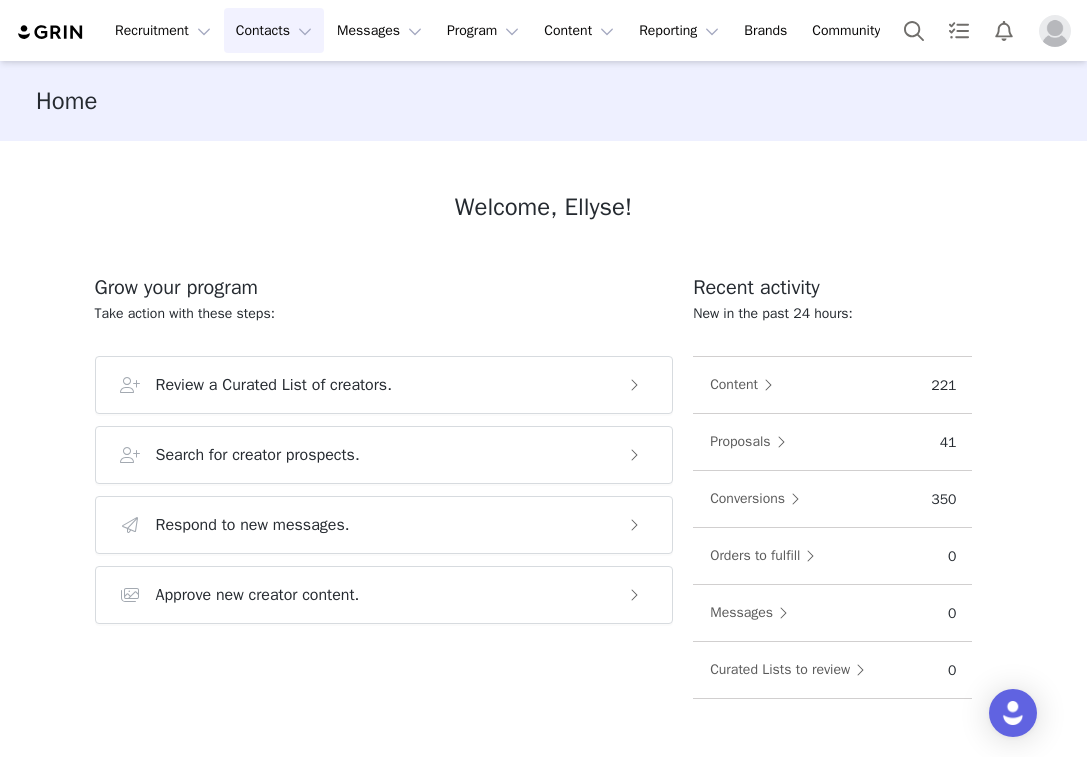 click on "Contacts Contacts" at bounding box center (274, 30) 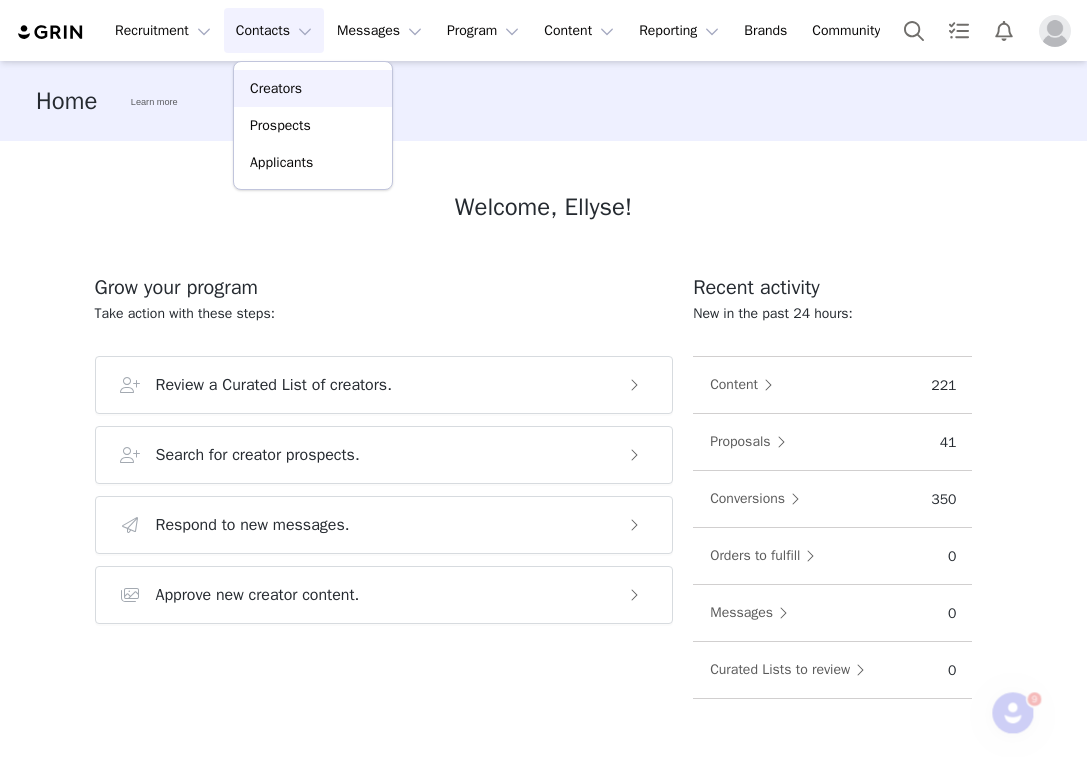scroll, scrollTop: 0, scrollLeft: 0, axis: both 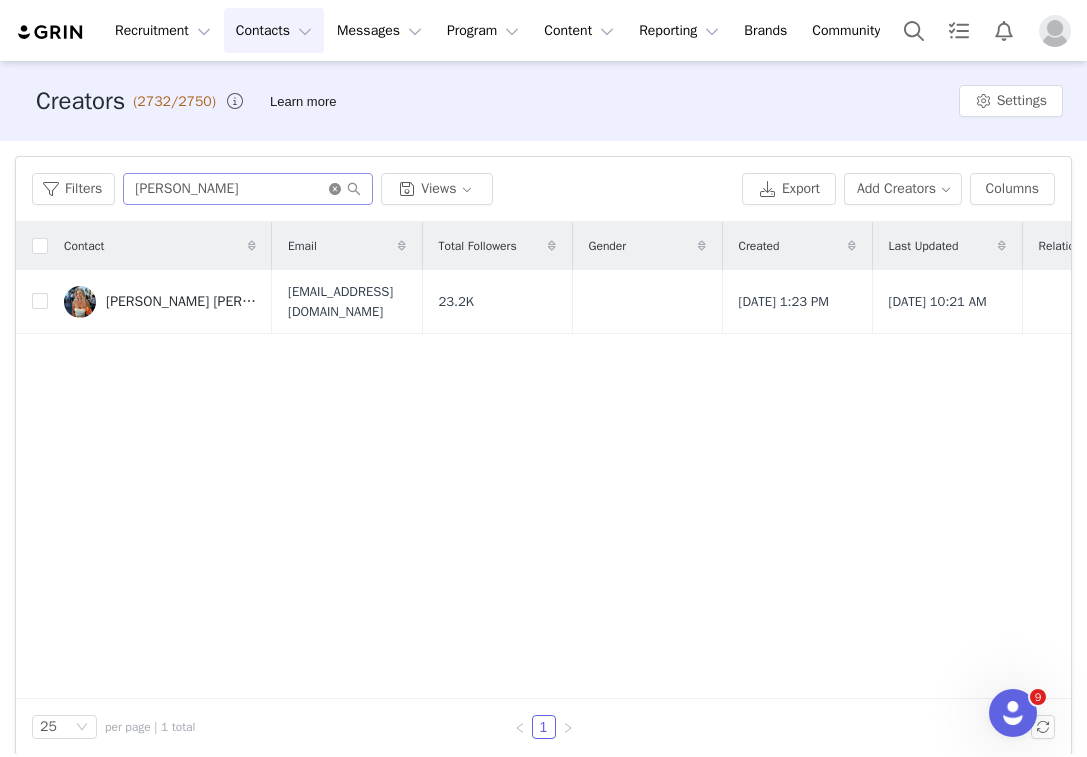 click 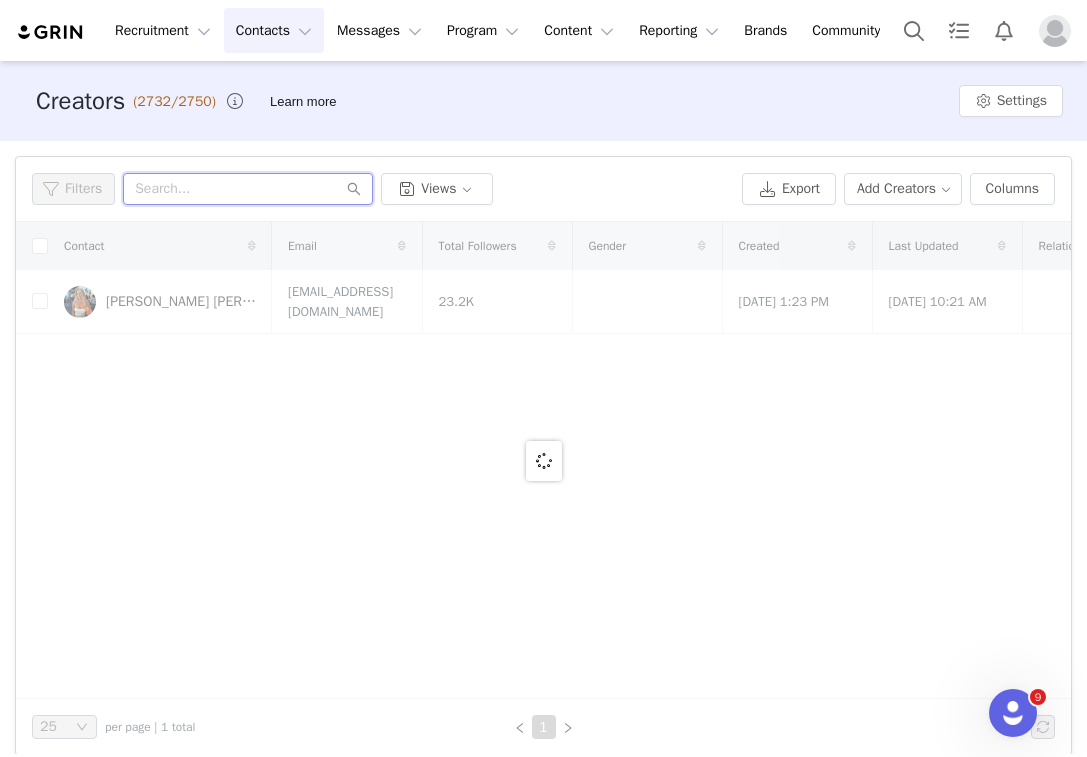 click at bounding box center [248, 189] 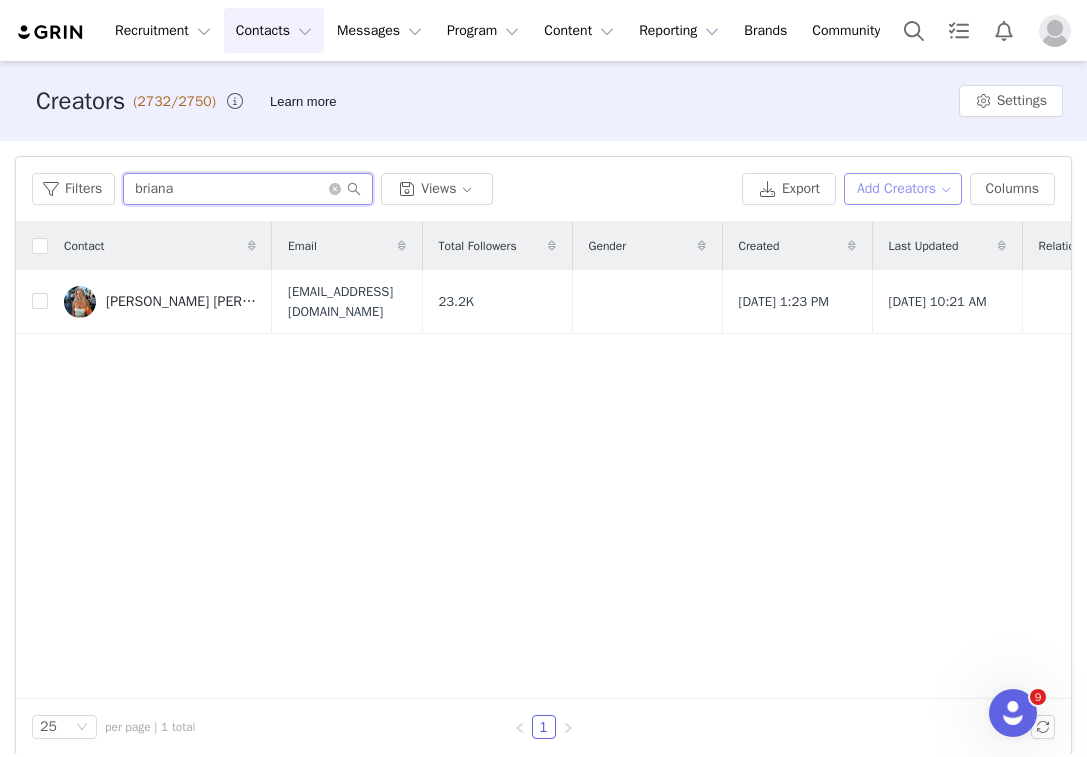 type on "briana" 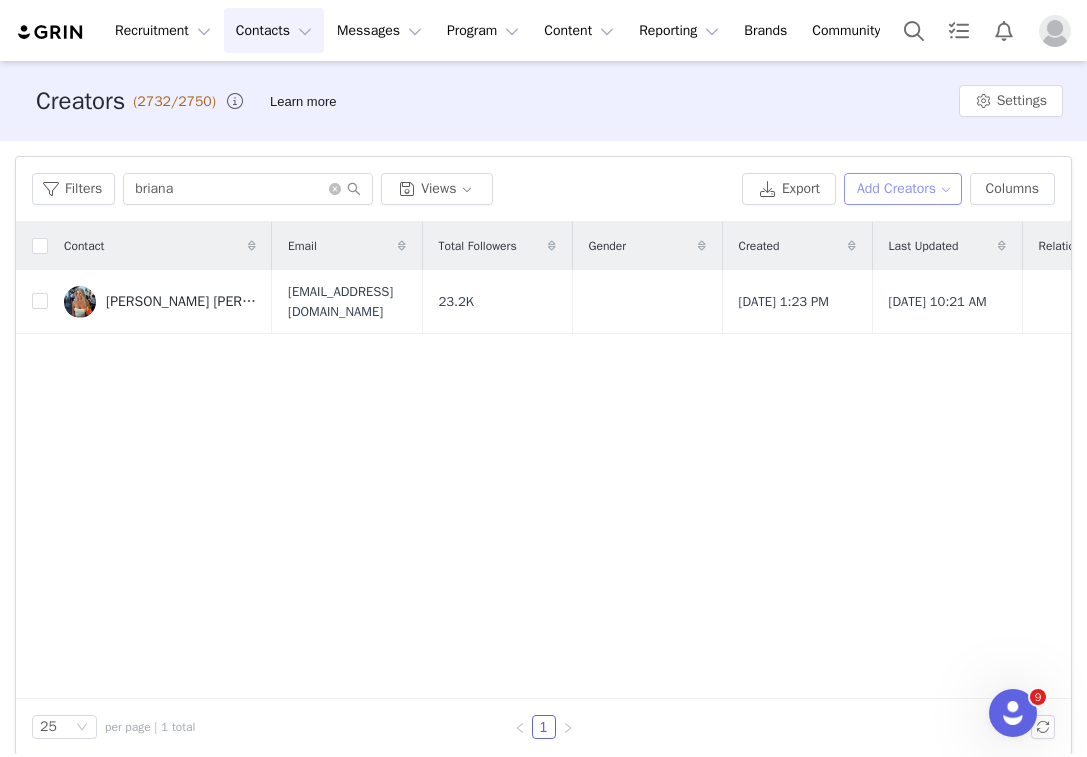 click on "Add Creators" at bounding box center [903, 189] 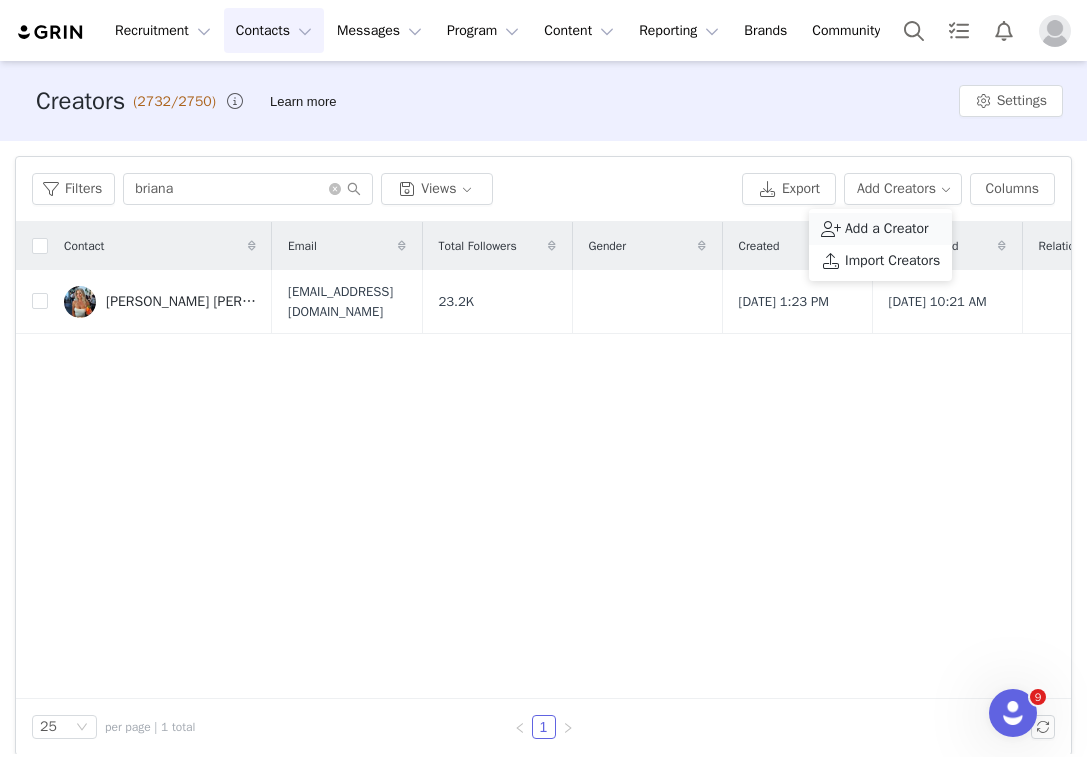 click on "Add a Creator" at bounding box center [887, 229] 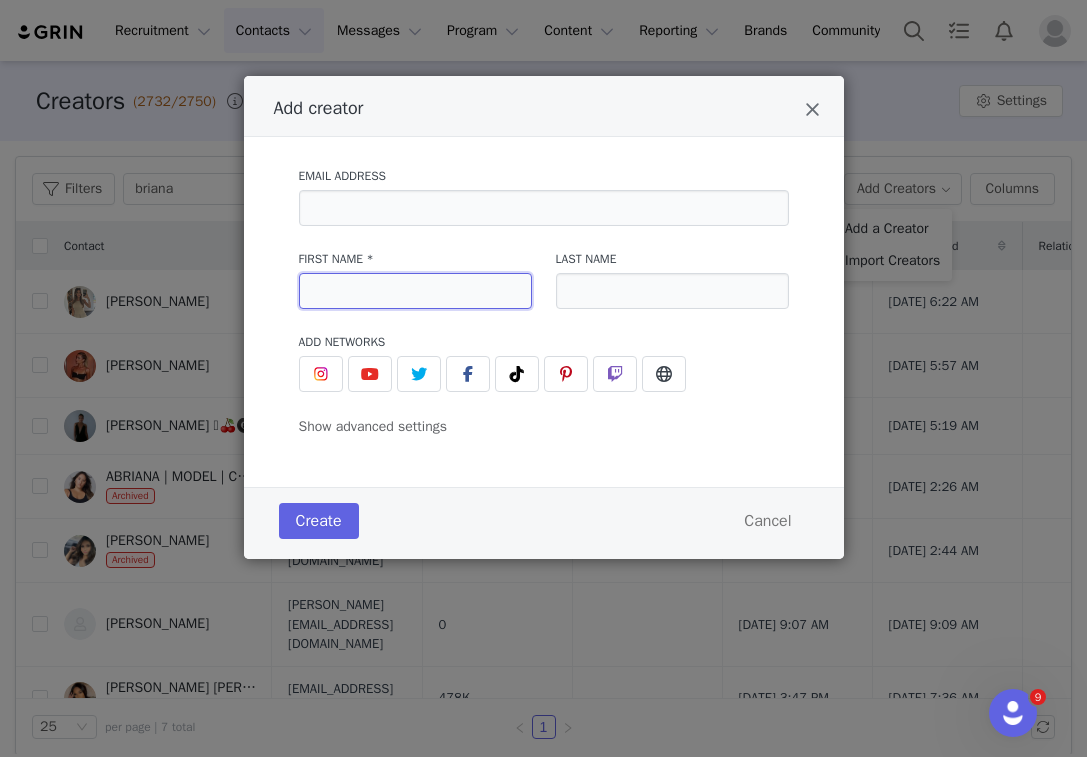 click at bounding box center [415, 291] 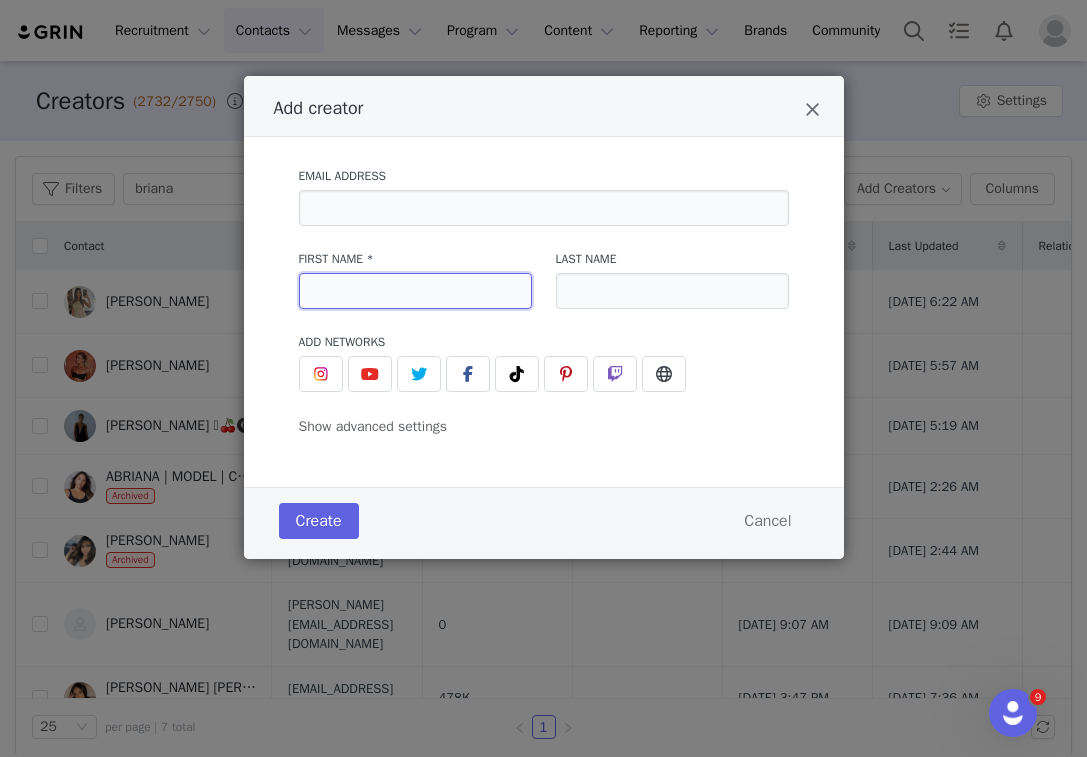 paste on "[PERSON_NAME]" 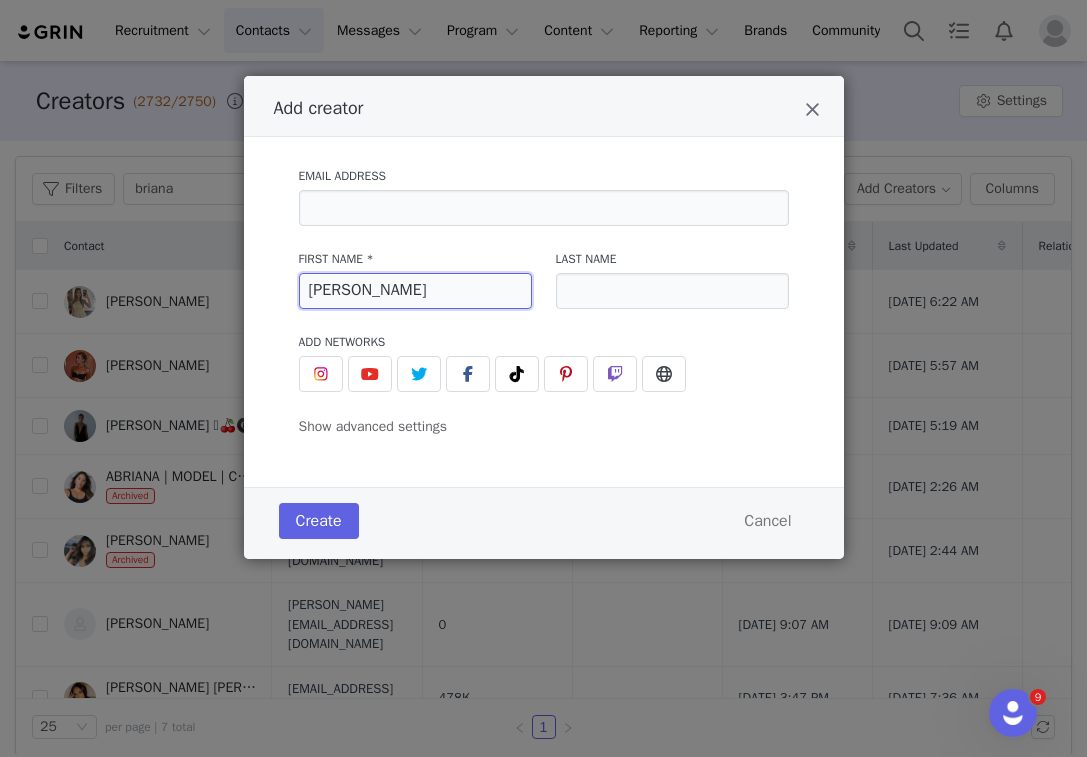 drag, startPoint x: 348, startPoint y: 294, endPoint x: 489, endPoint y: 298, distance: 141.05673 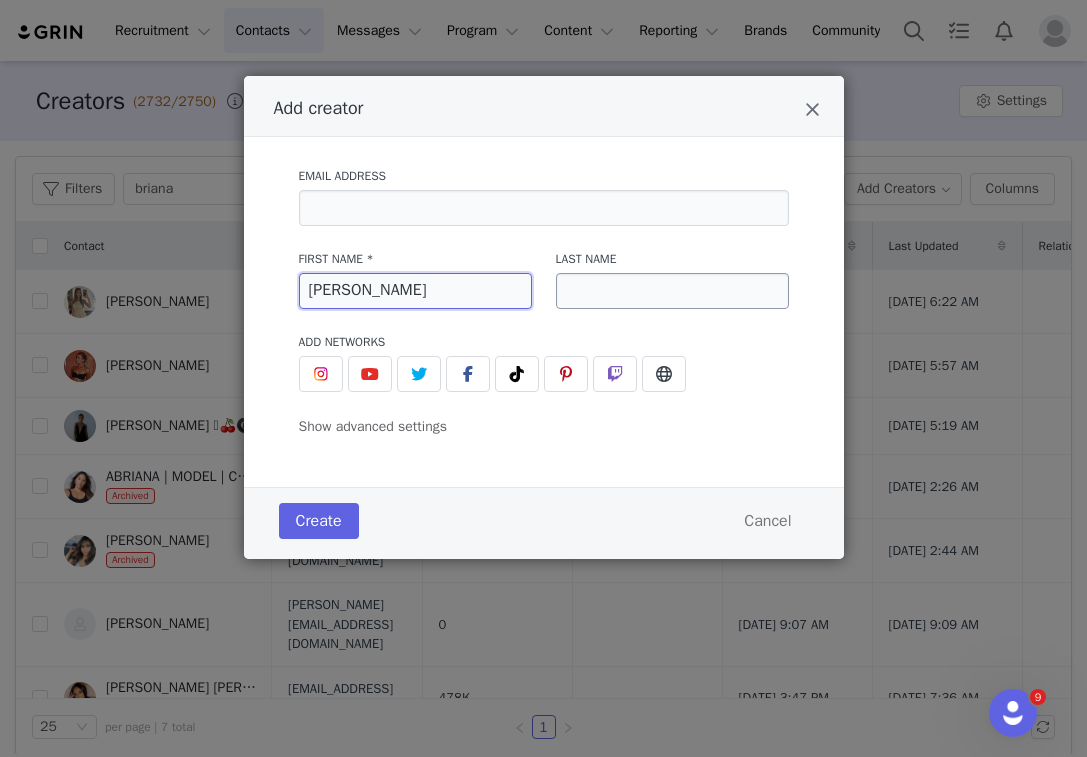 type on "[PERSON_NAME]" 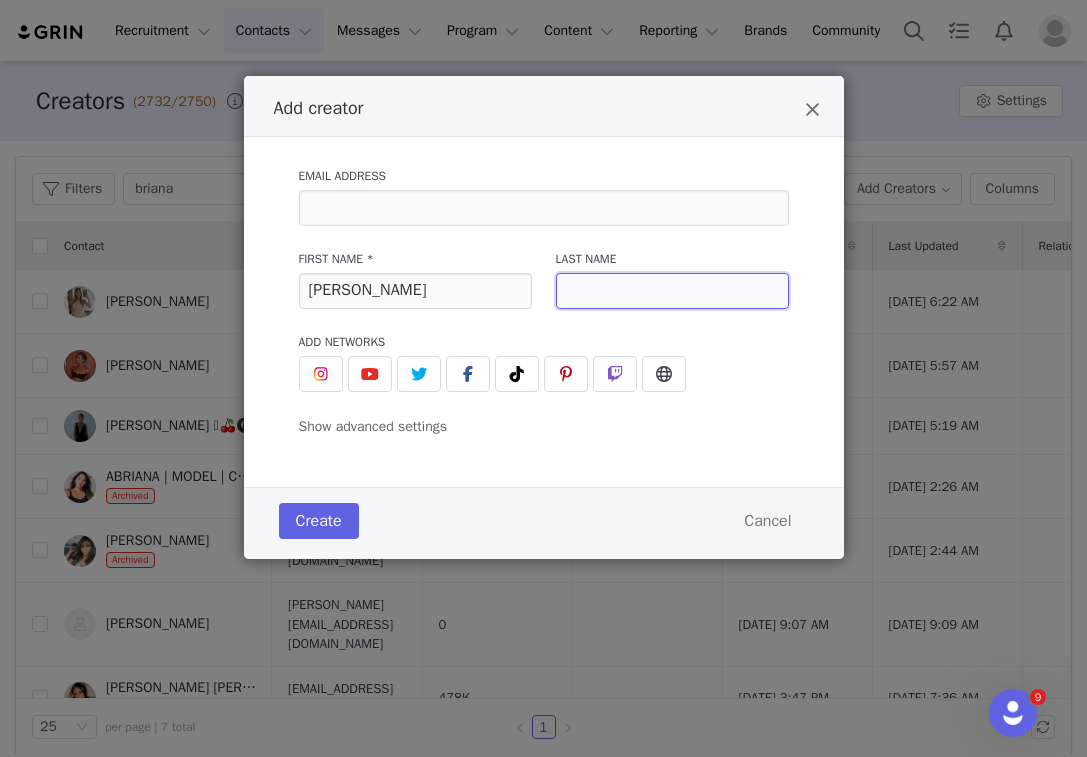 click at bounding box center (672, 291) 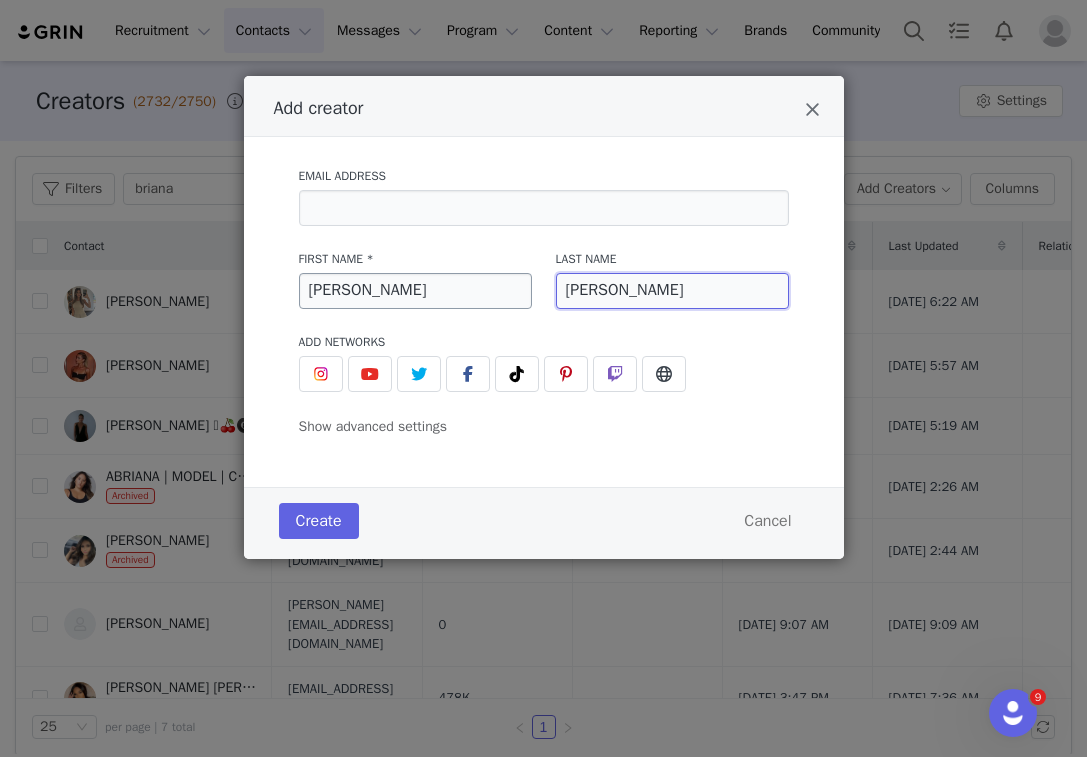 drag, startPoint x: 604, startPoint y: 289, endPoint x: 508, endPoint y: 284, distance: 96.13012 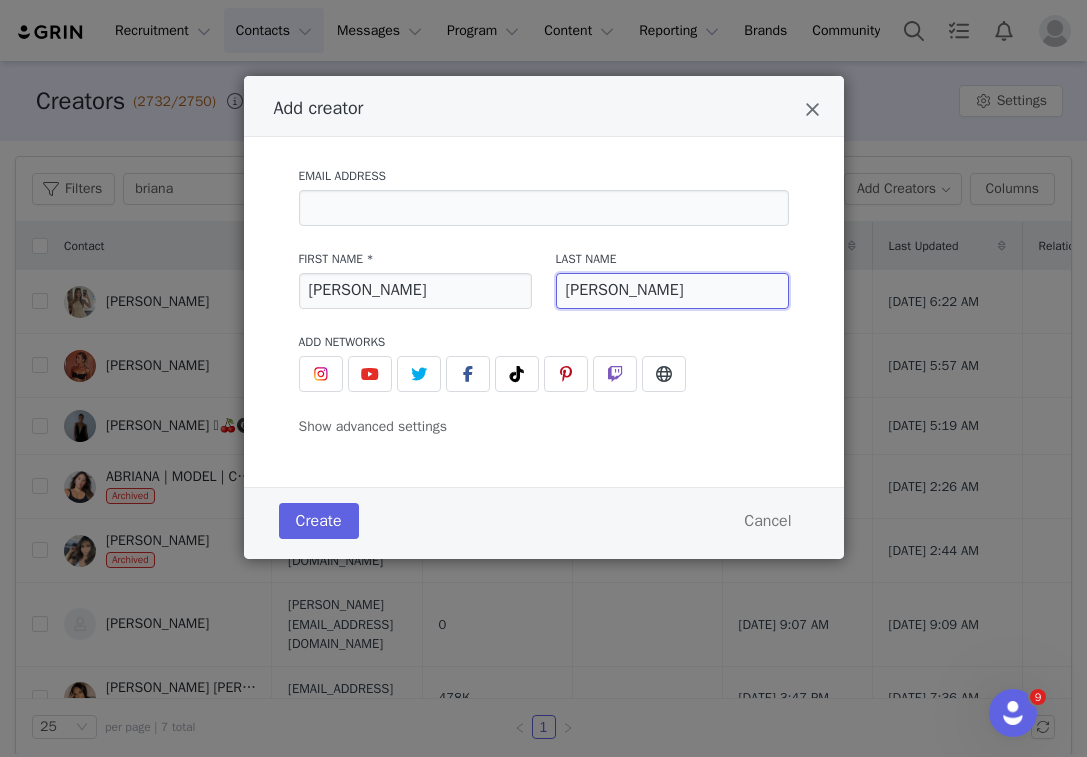 click on "[PERSON_NAME]" at bounding box center [672, 291] 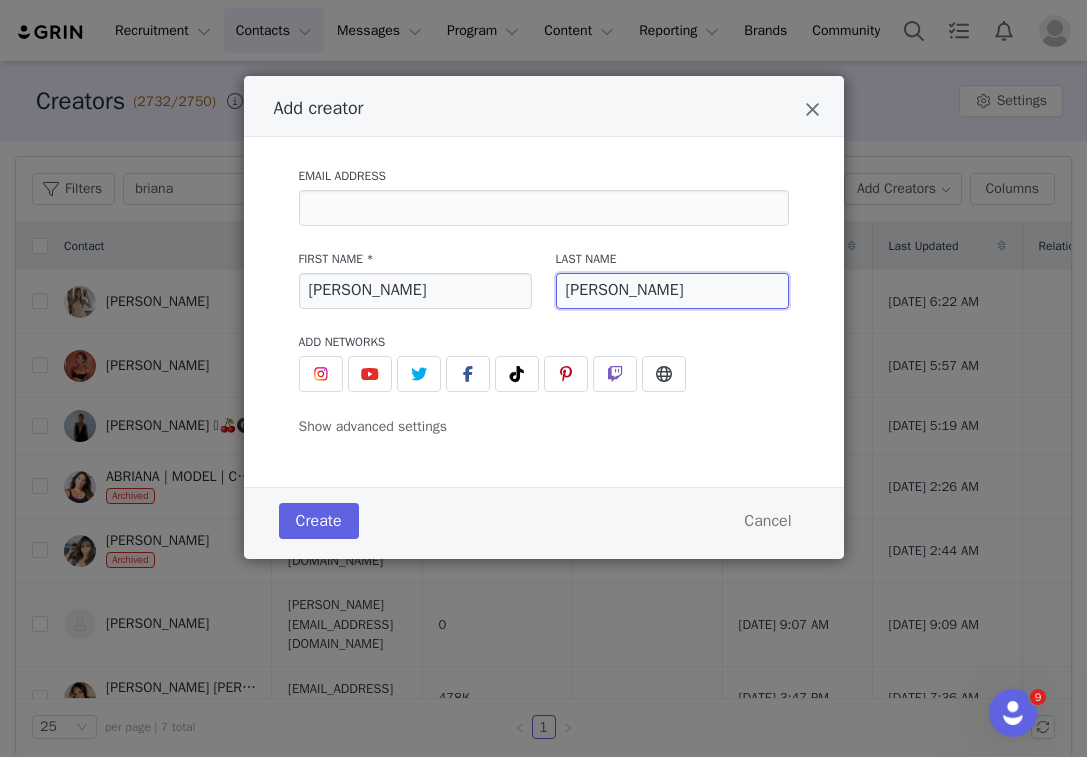 drag, startPoint x: 615, startPoint y: 292, endPoint x: 536, endPoint y: 287, distance: 79.15807 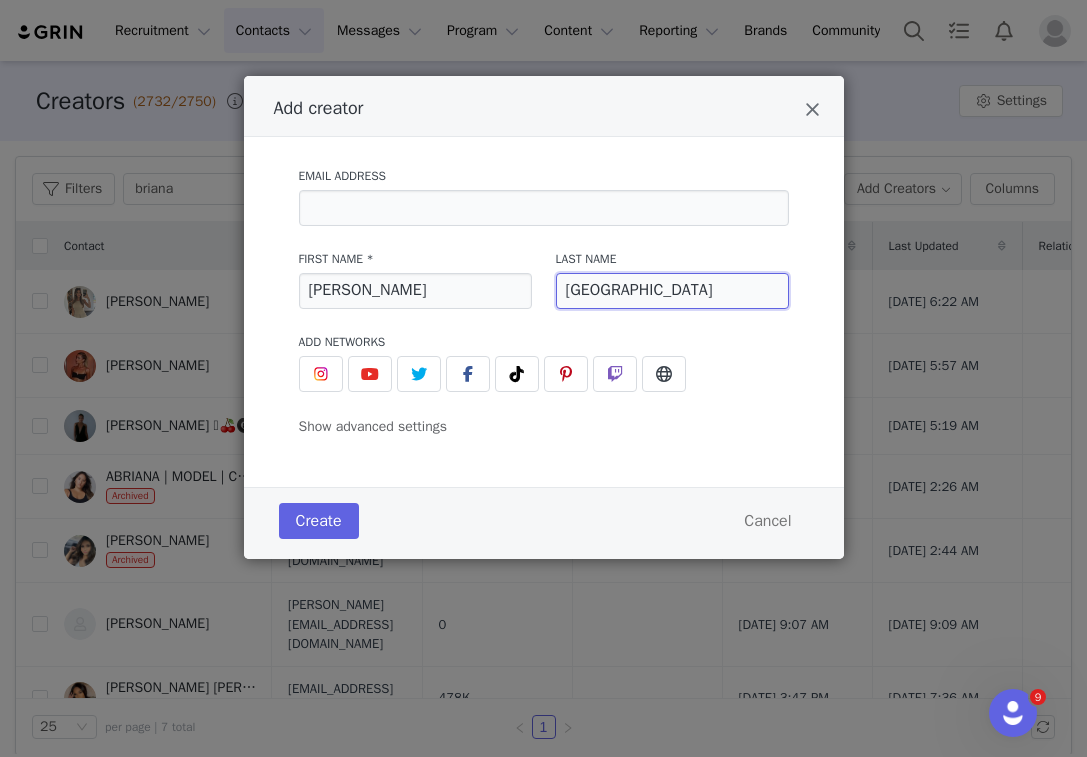 type on "[GEOGRAPHIC_DATA]" 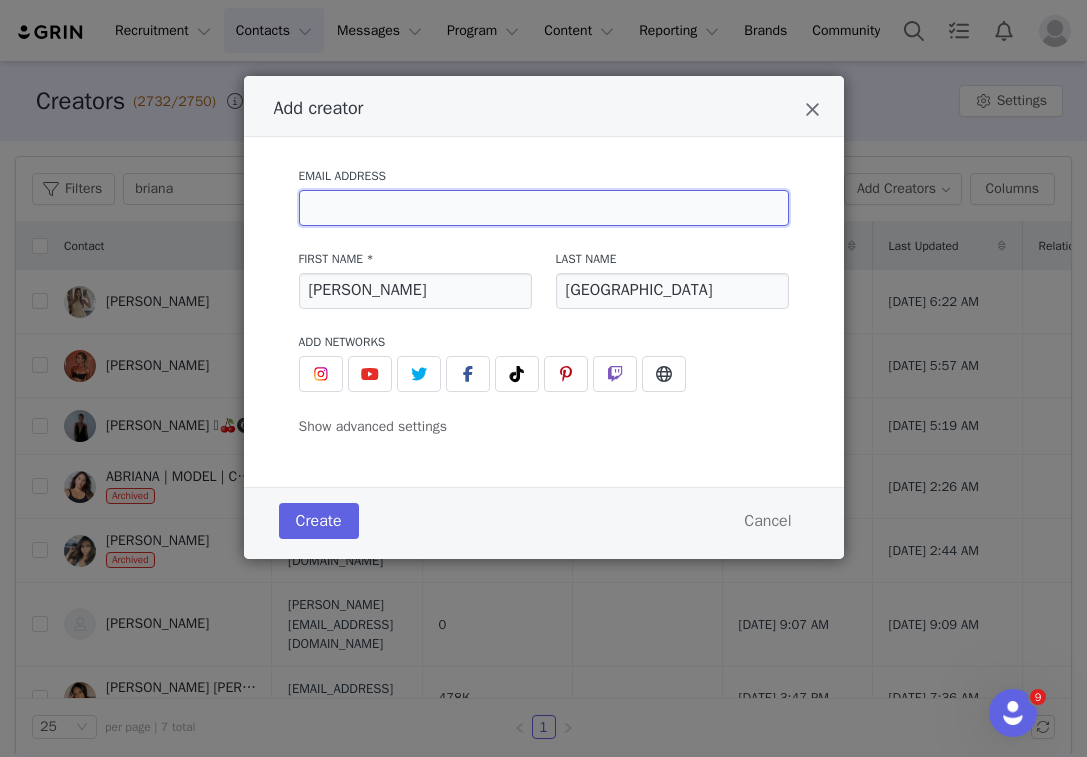 click at bounding box center [544, 208] 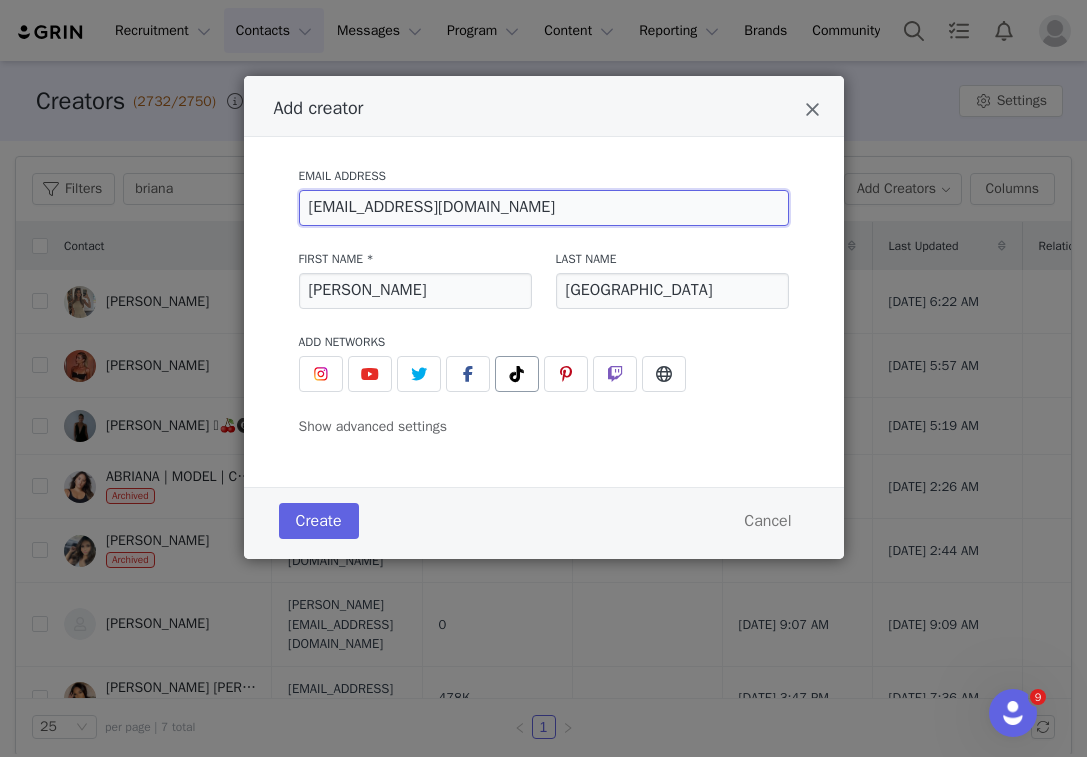 type on "[EMAIL_ADDRESS][DOMAIN_NAME]" 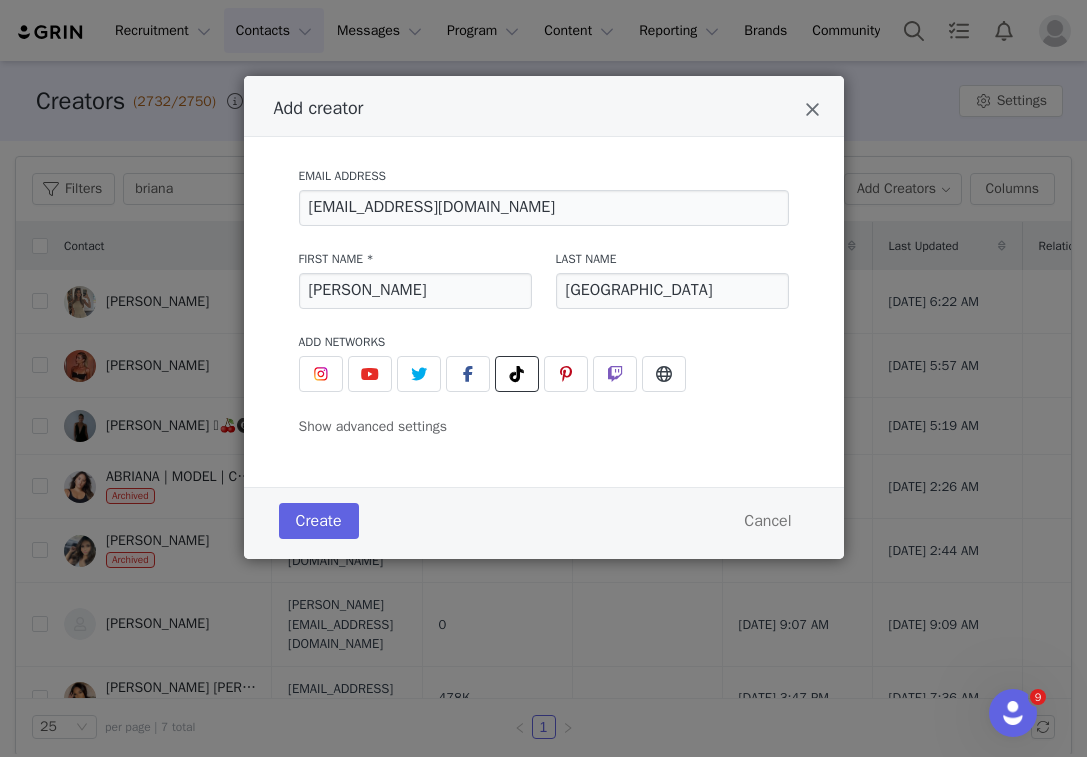 click at bounding box center [517, 374] 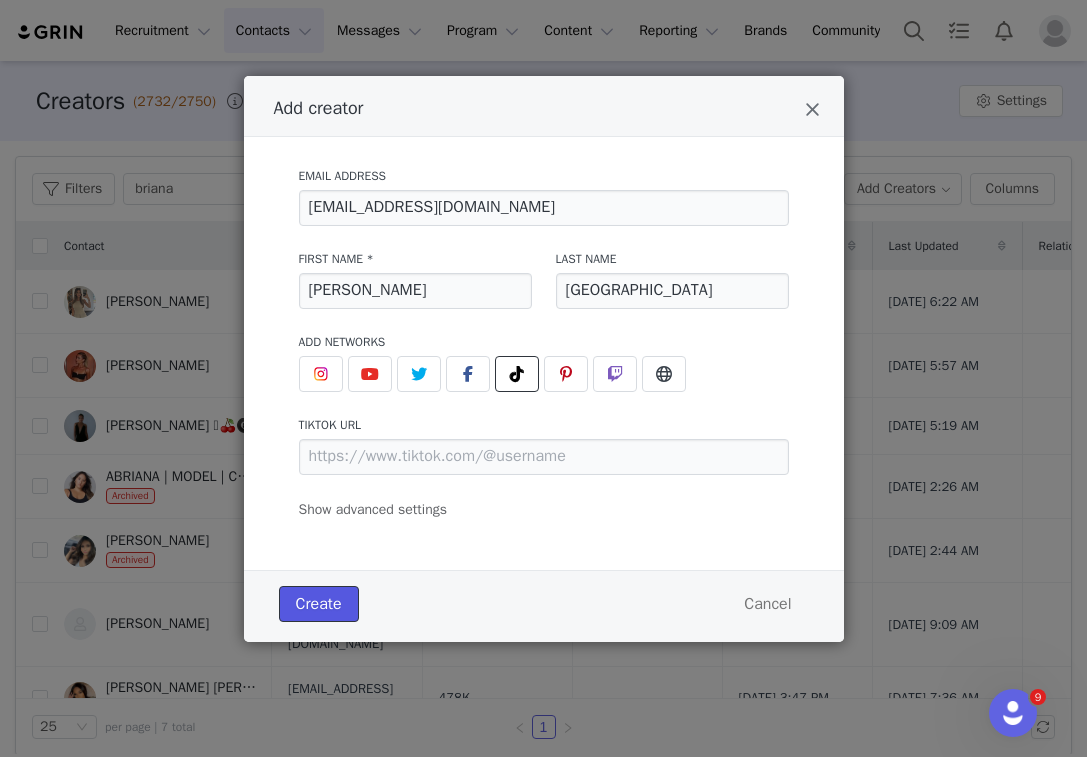 click on "Create" at bounding box center [319, 604] 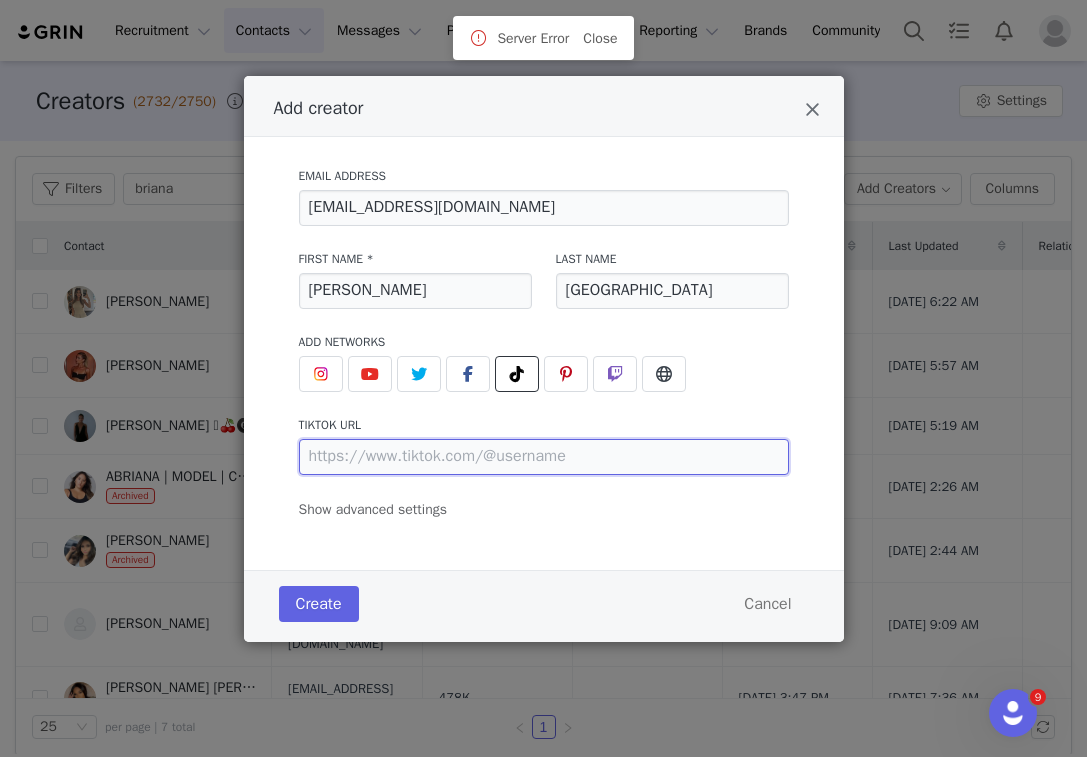 click at bounding box center (544, 457) 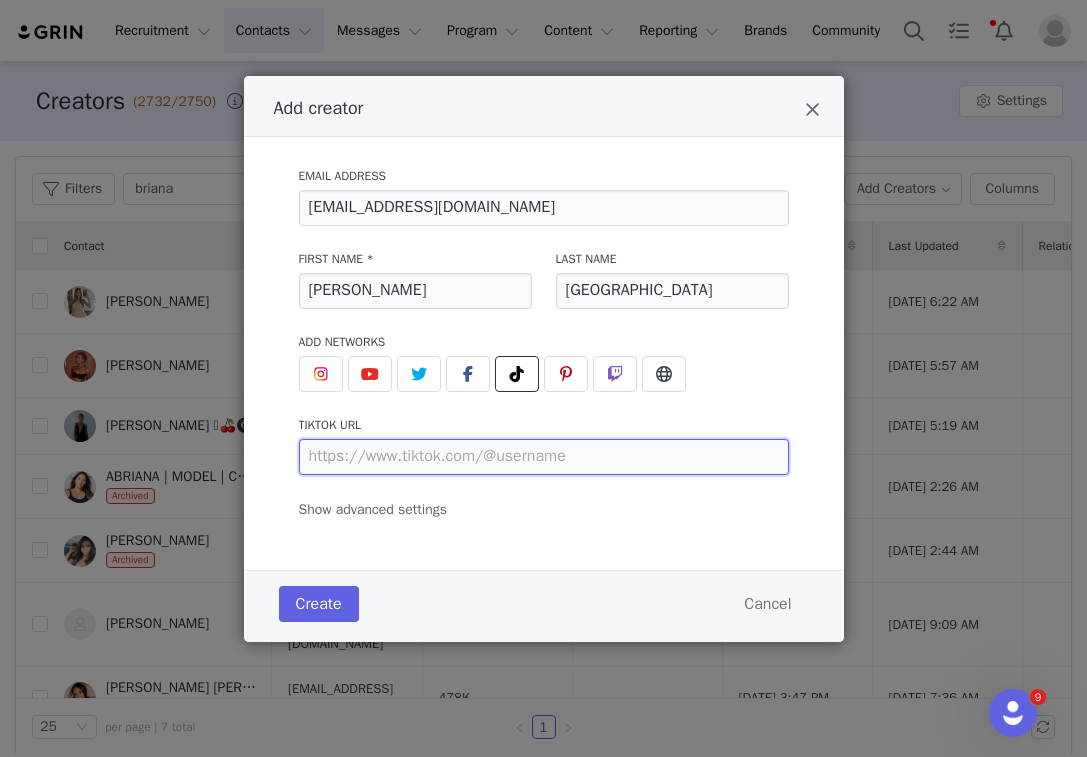 paste on "[URL][DOMAIN_NAME]" 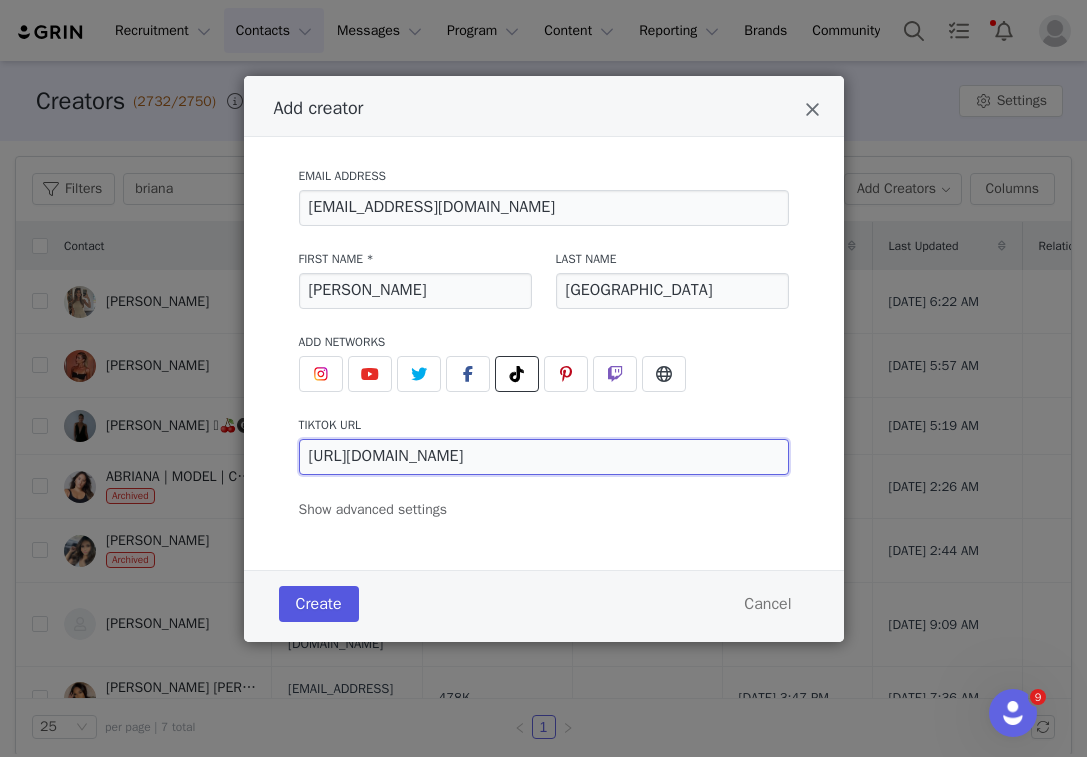 type on "[URL][DOMAIN_NAME]" 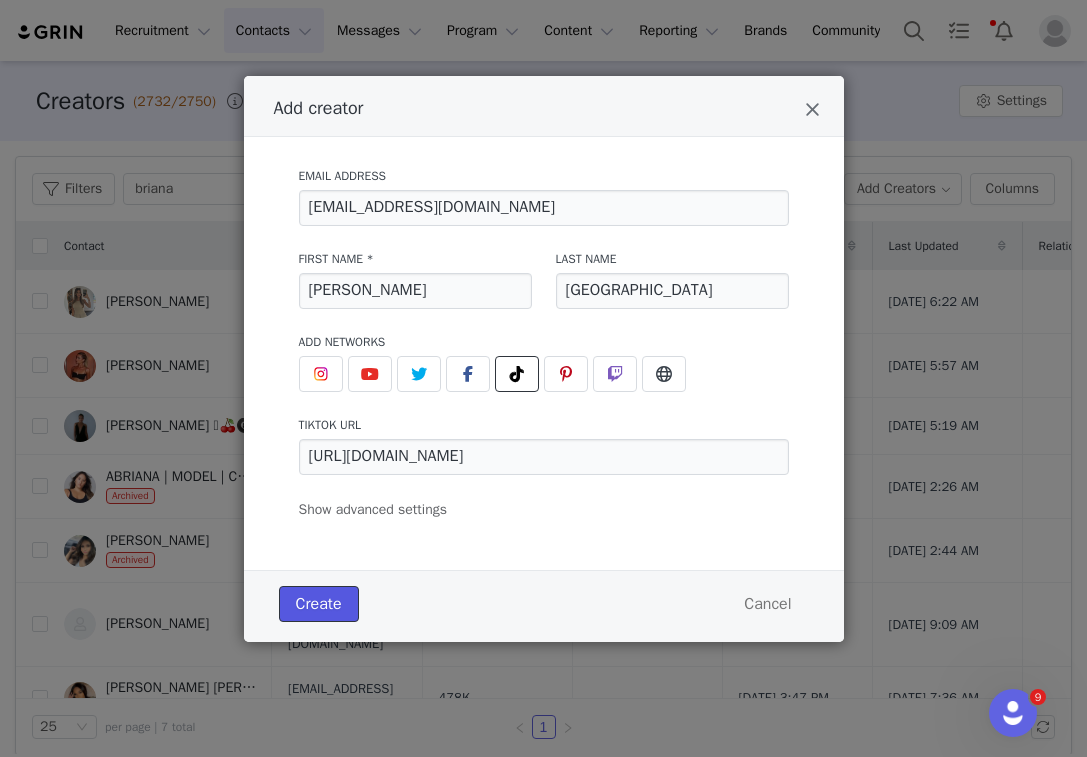 click on "Create" at bounding box center [319, 604] 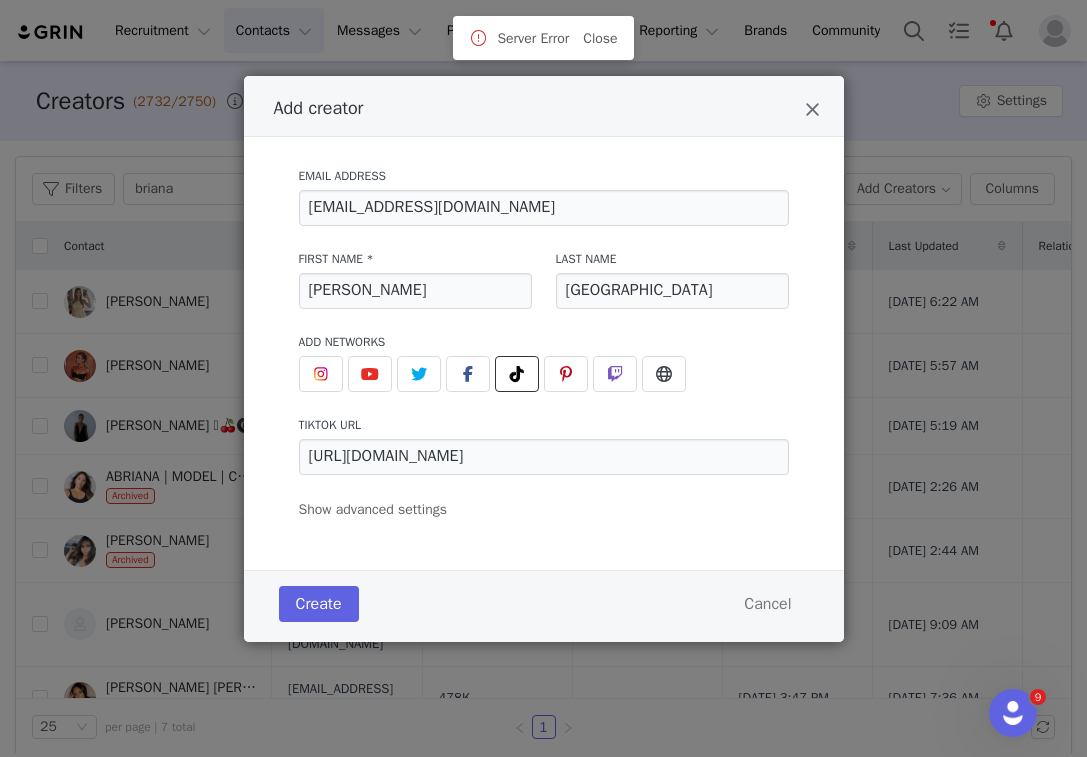 click on "Add creator" at bounding box center (544, 106) 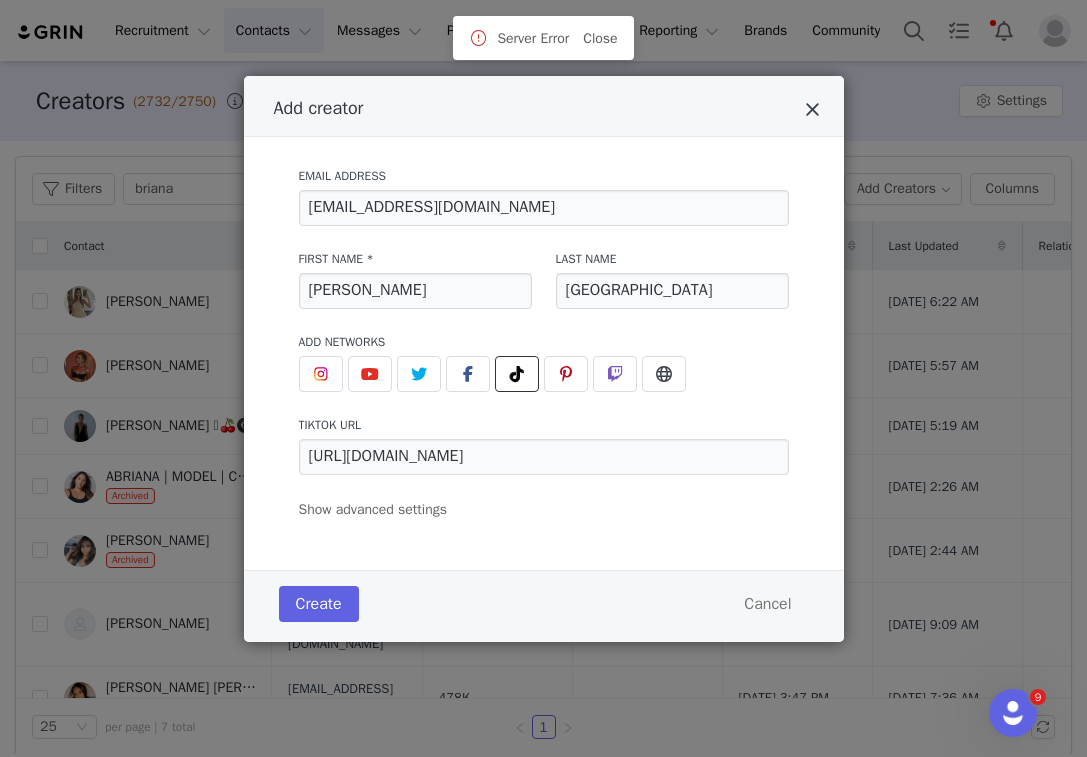 click at bounding box center [812, 110] 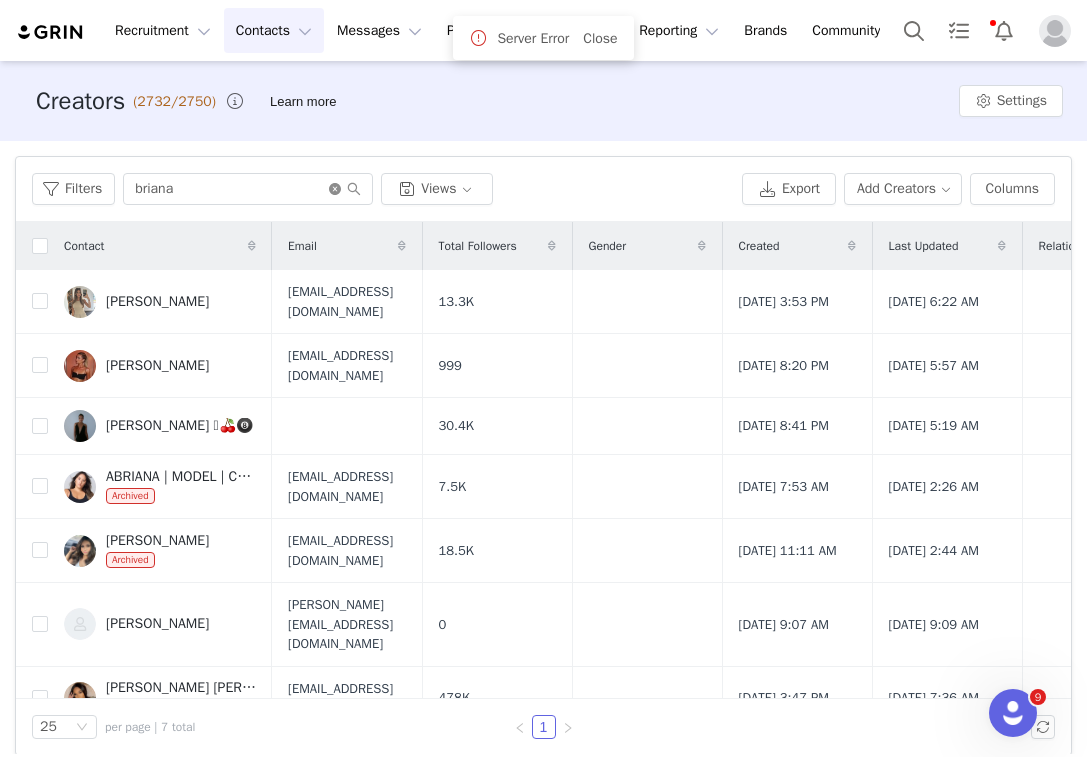 click 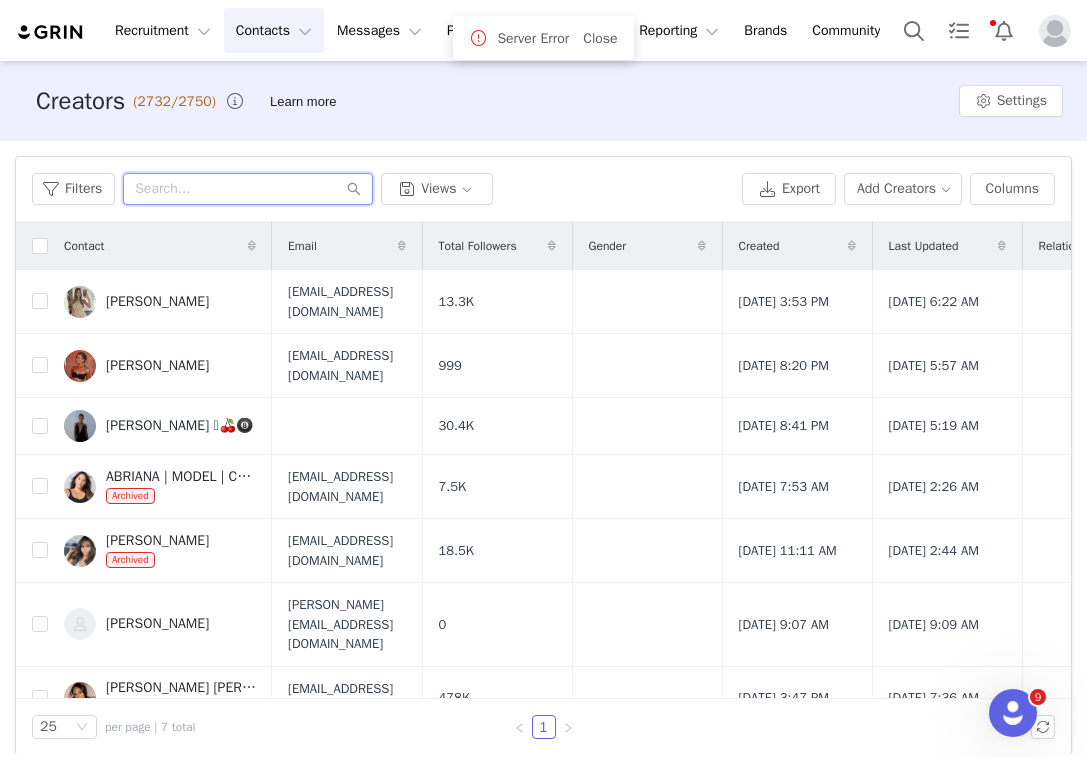 click at bounding box center [248, 189] 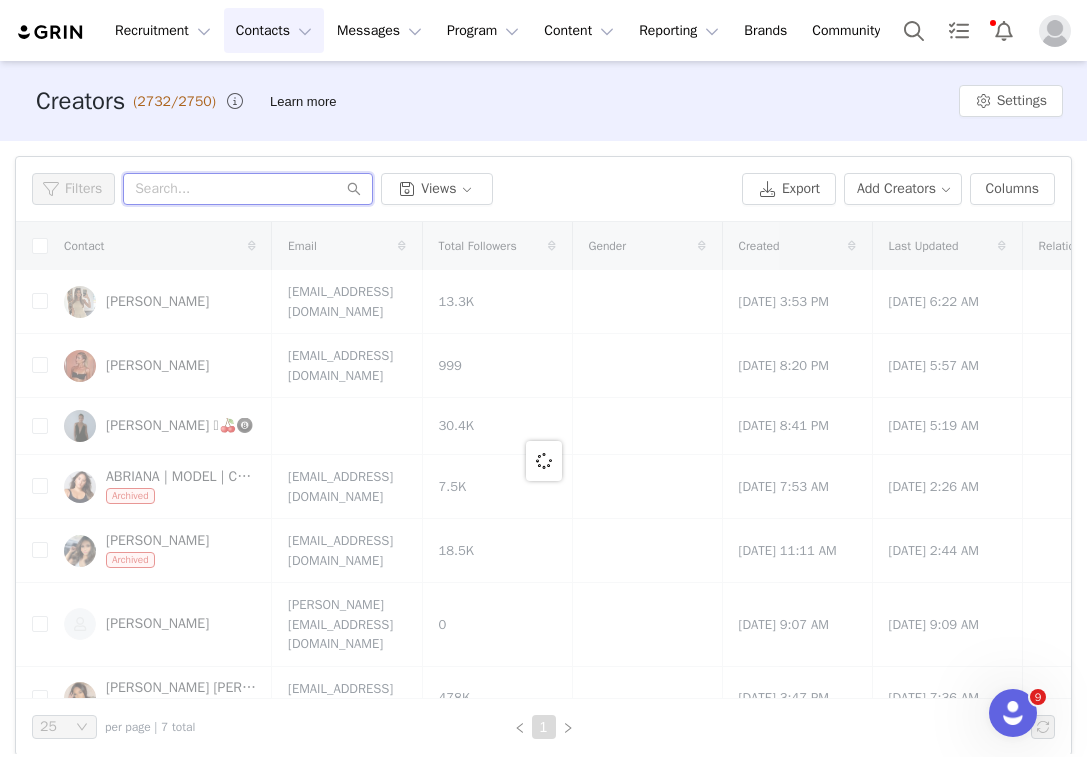 paste on "[URL][DOMAIN_NAME]" 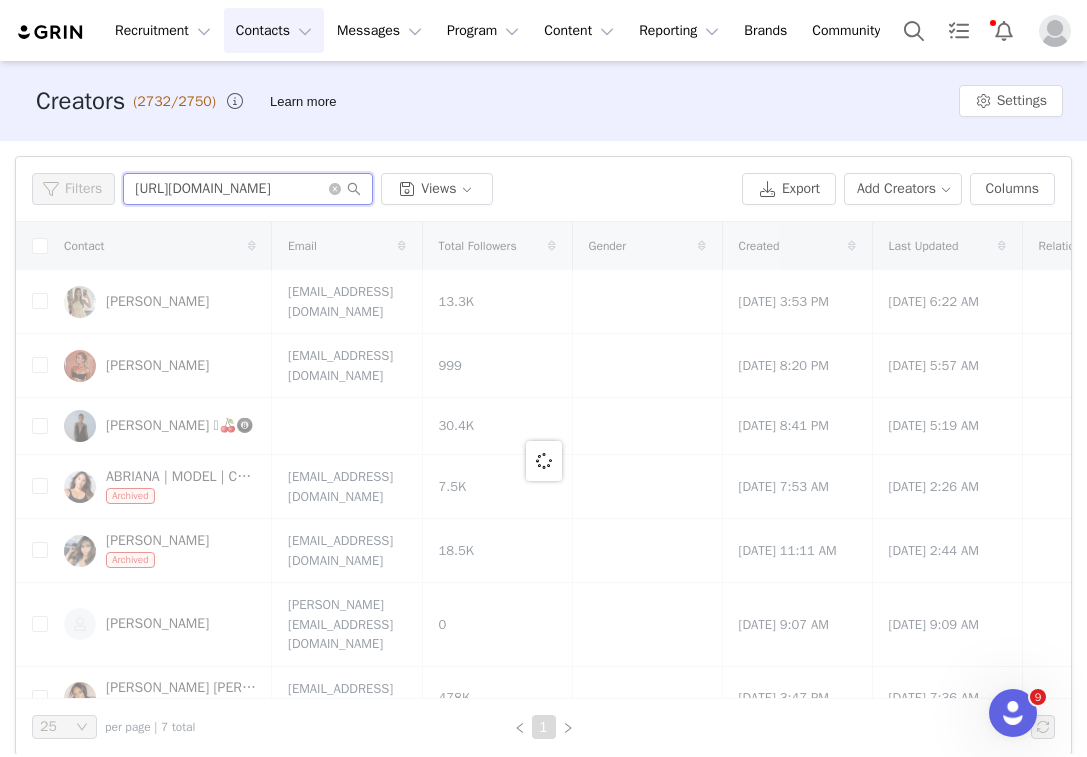 scroll, scrollTop: 0, scrollLeft: 65, axis: horizontal 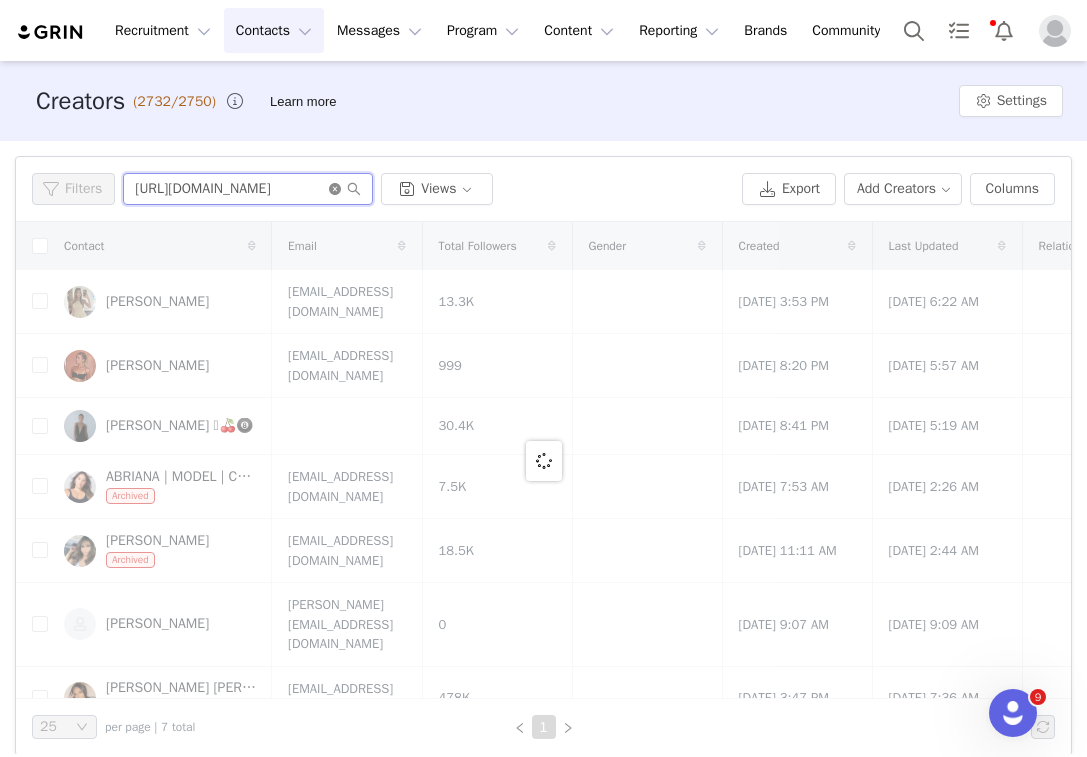 type on "[URL][DOMAIN_NAME]" 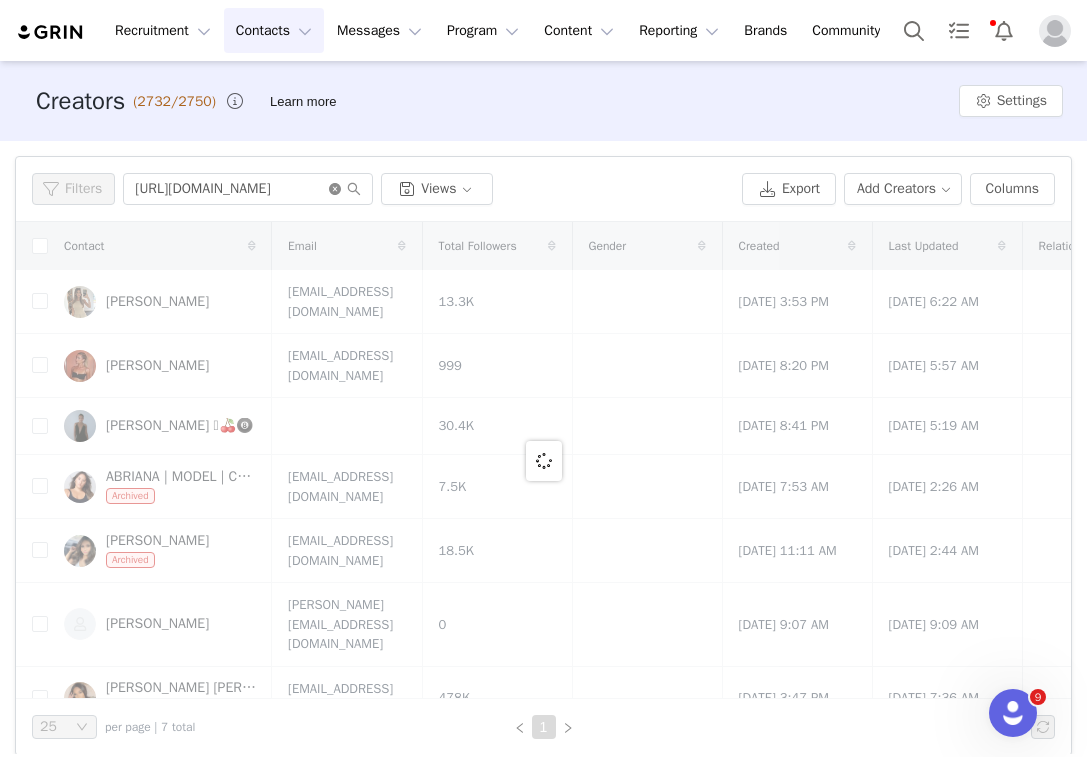 scroll, scrollTop: 0, scrollLeft: 0, axis: both 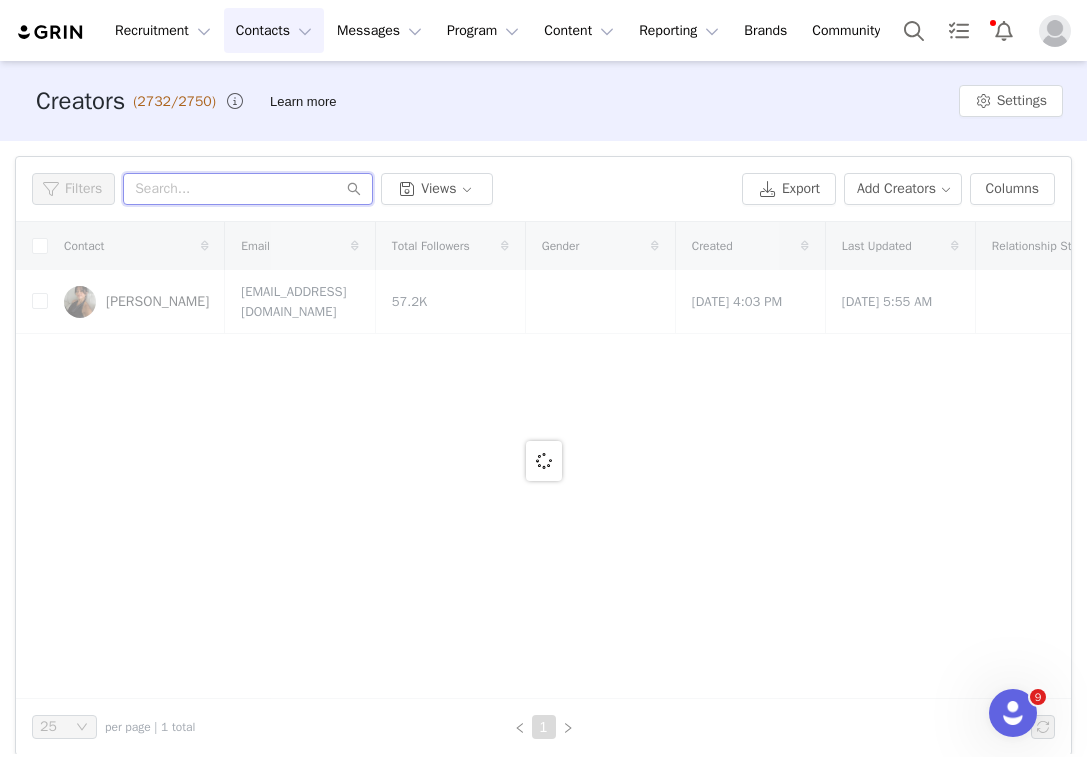 click at bounding box center [248, 189] 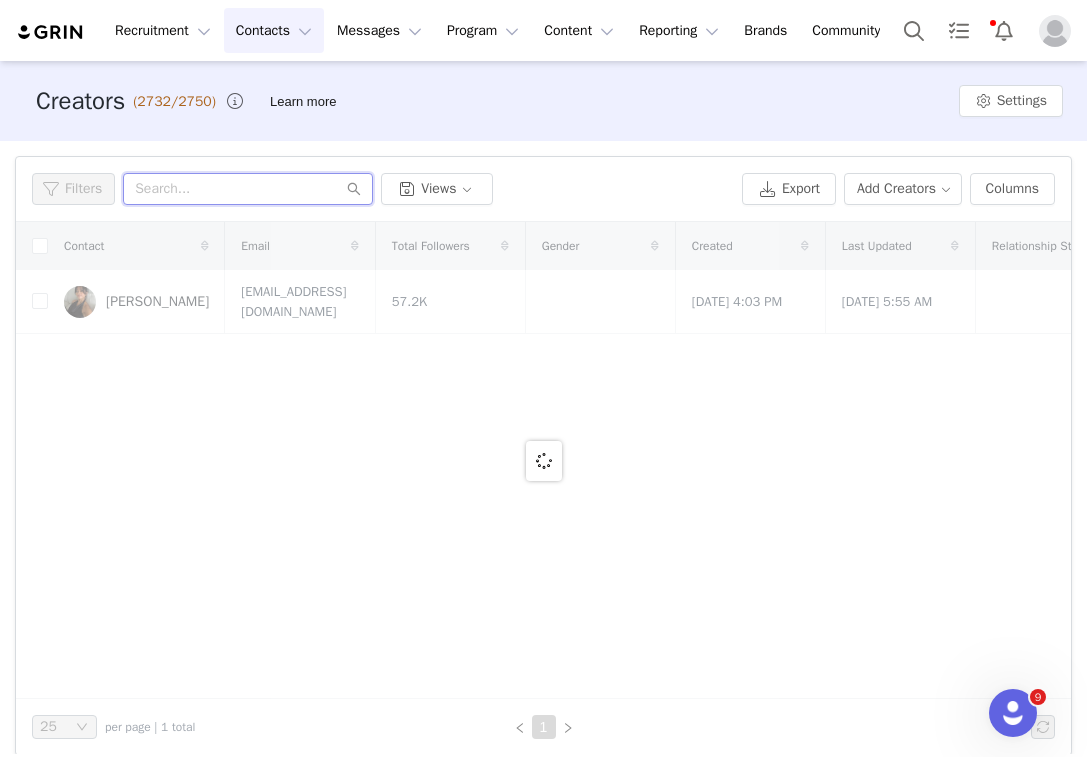 paste on "[URL][DOMAIN_NAME]" 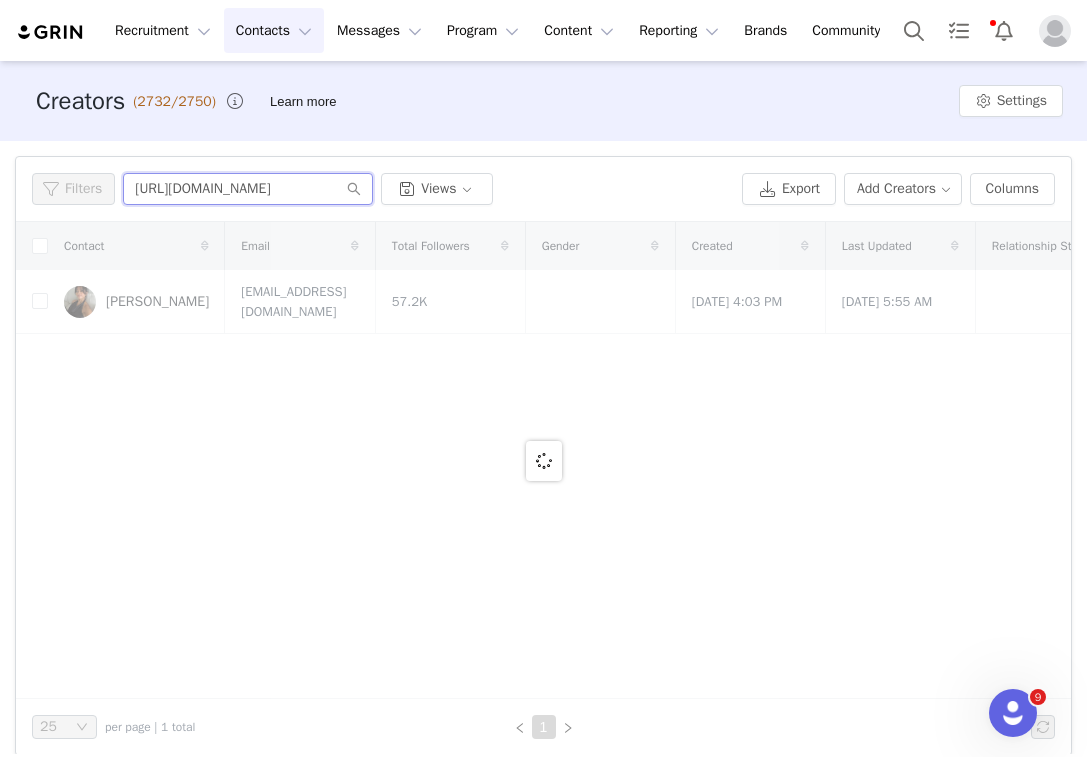 scroll, scrollTop: 0, scrollLeft: 65, axis: horizontal 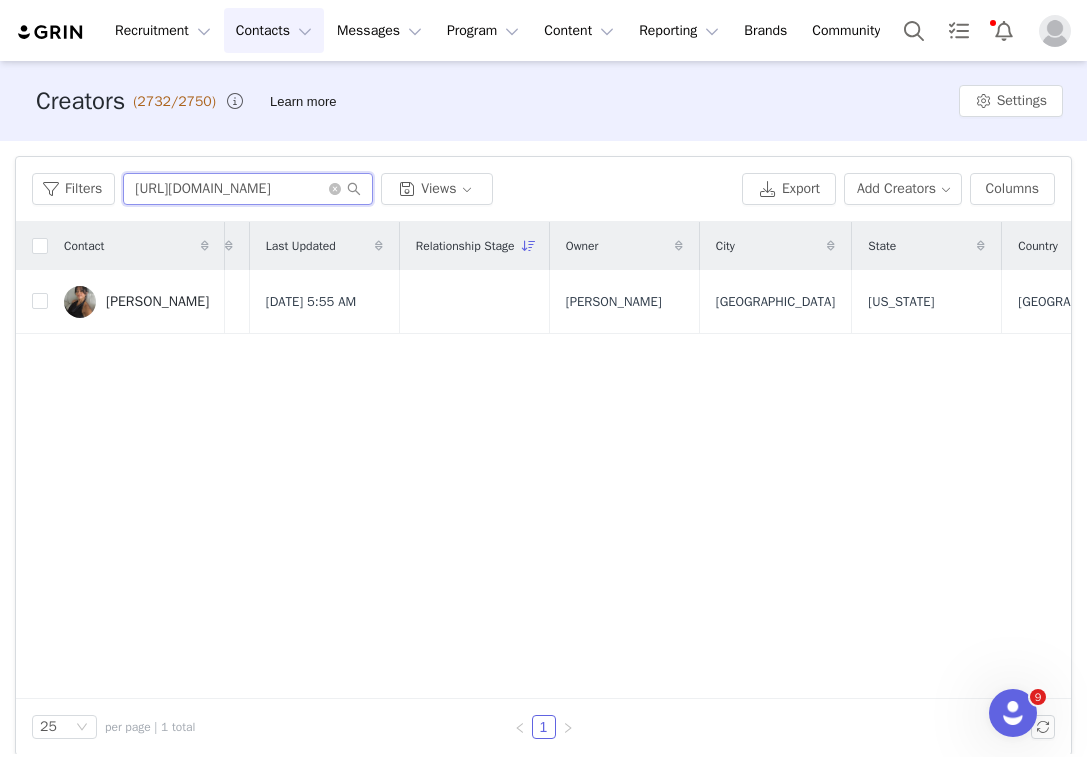 type on "[URL][DOMAIN_NAME]" 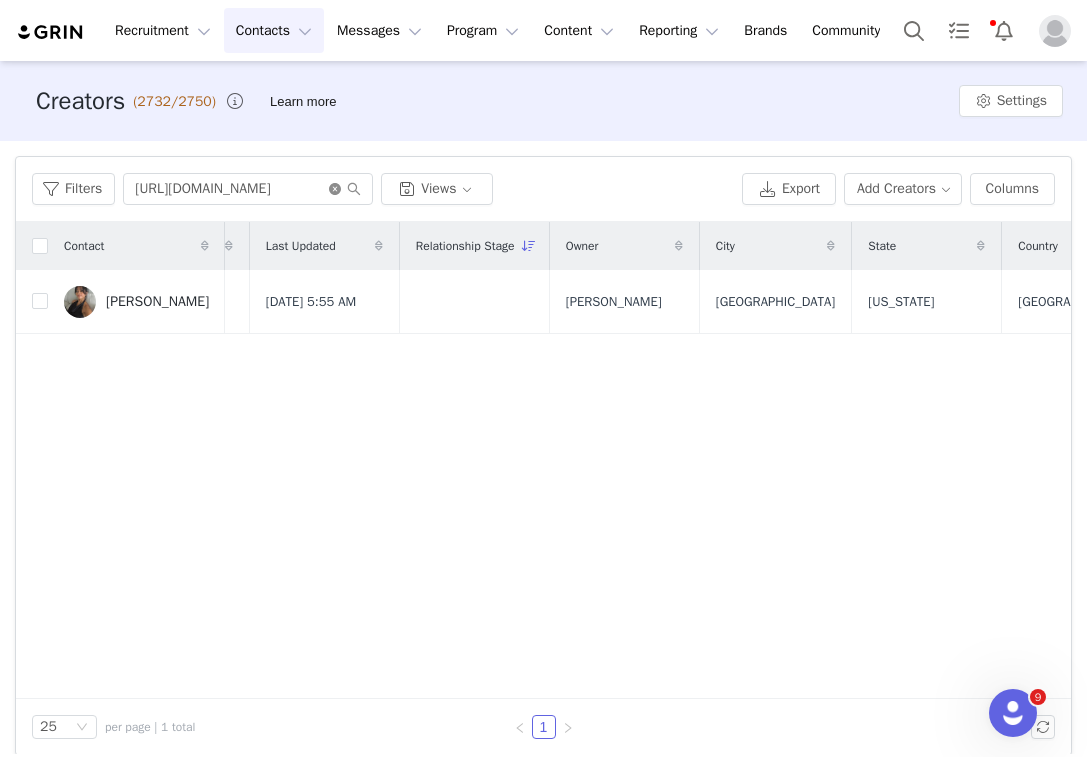 click 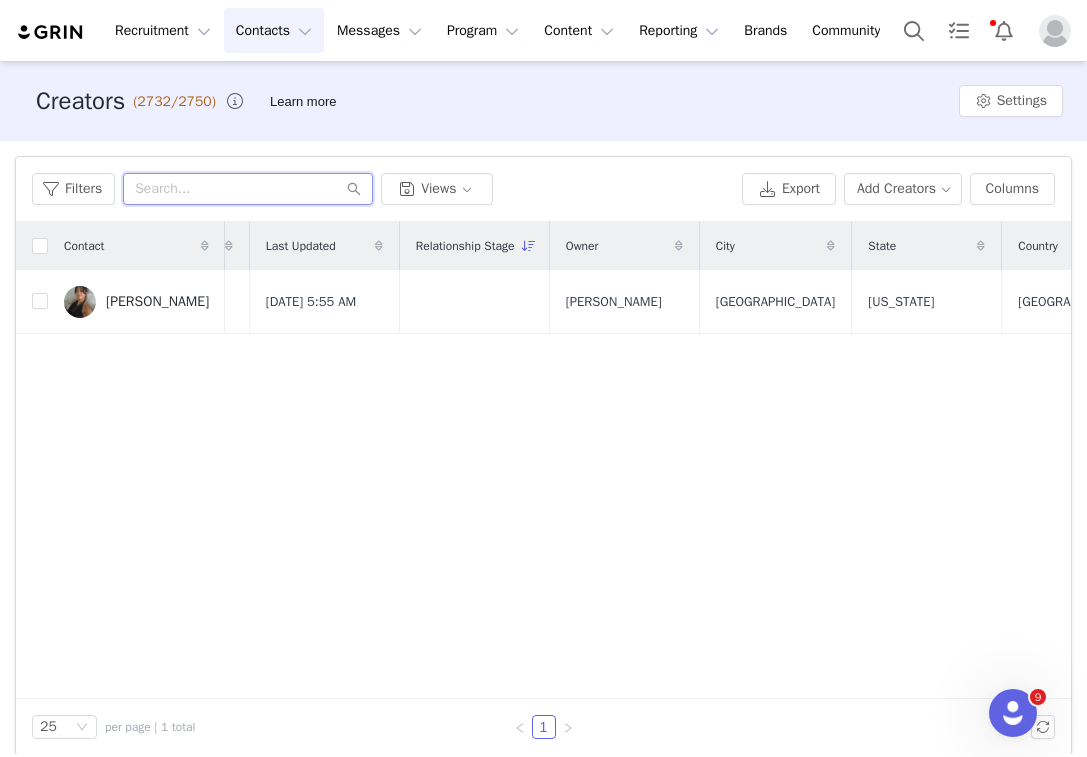 click at bounding box center (248, 189) 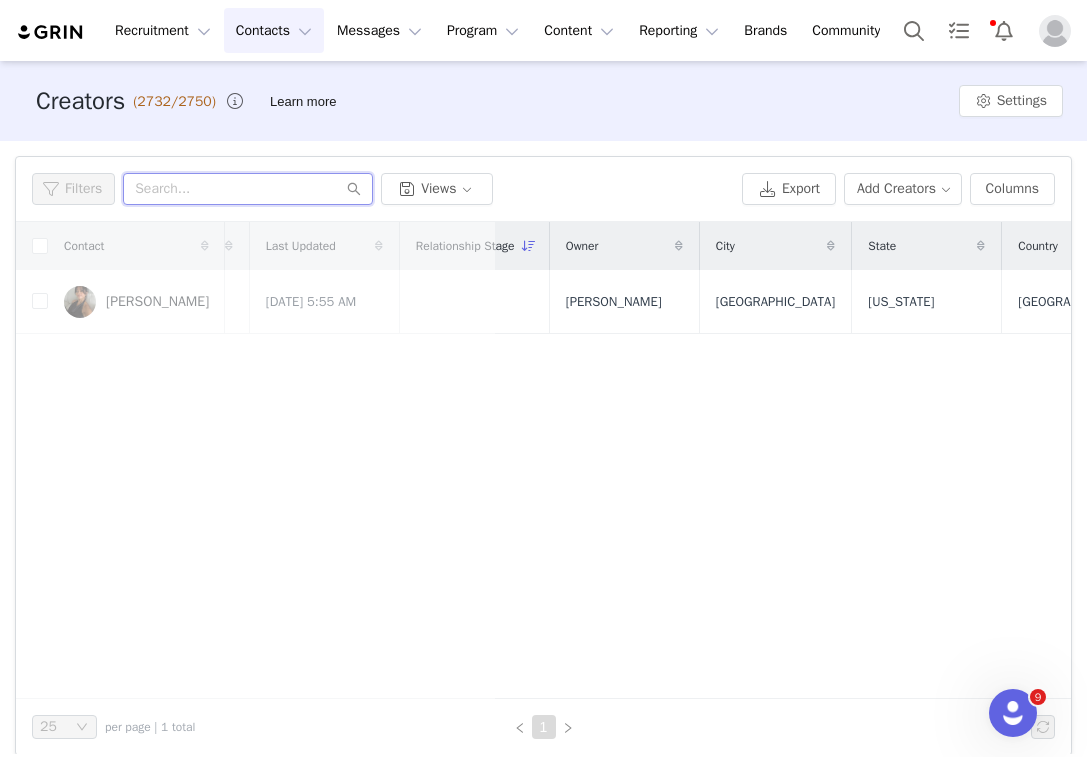 scroll, scrollTop: 0, scrollLeft: 0, axis: both 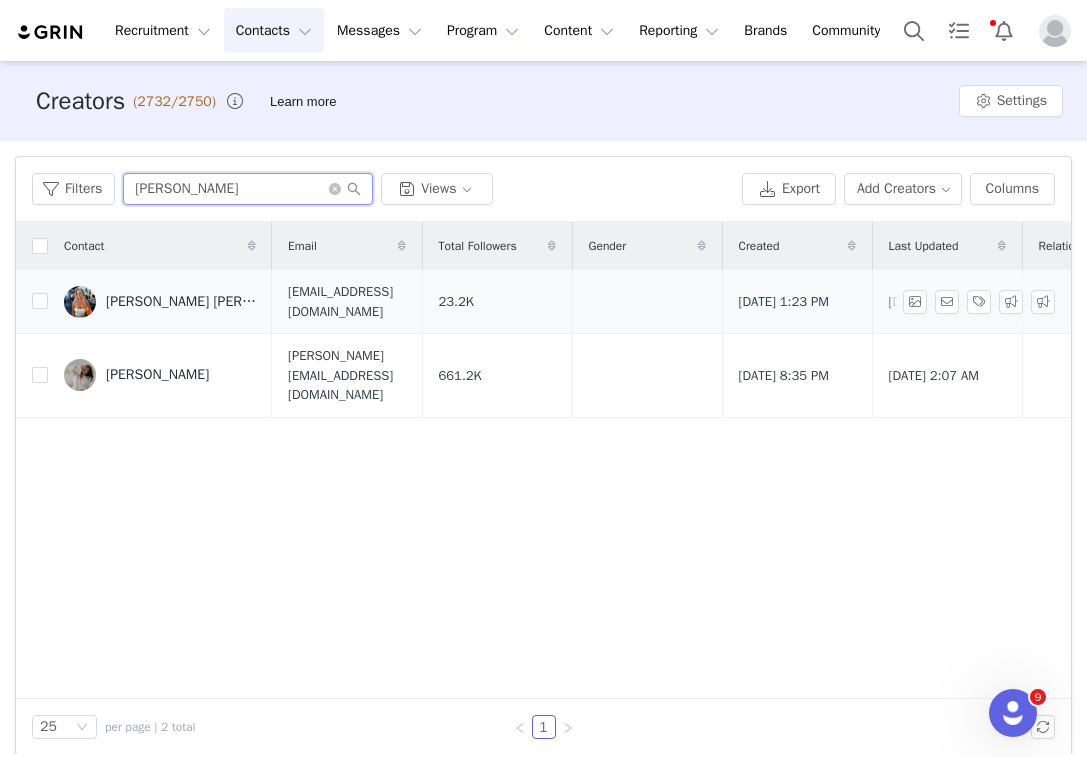 type on "[PERSON_NAME]" 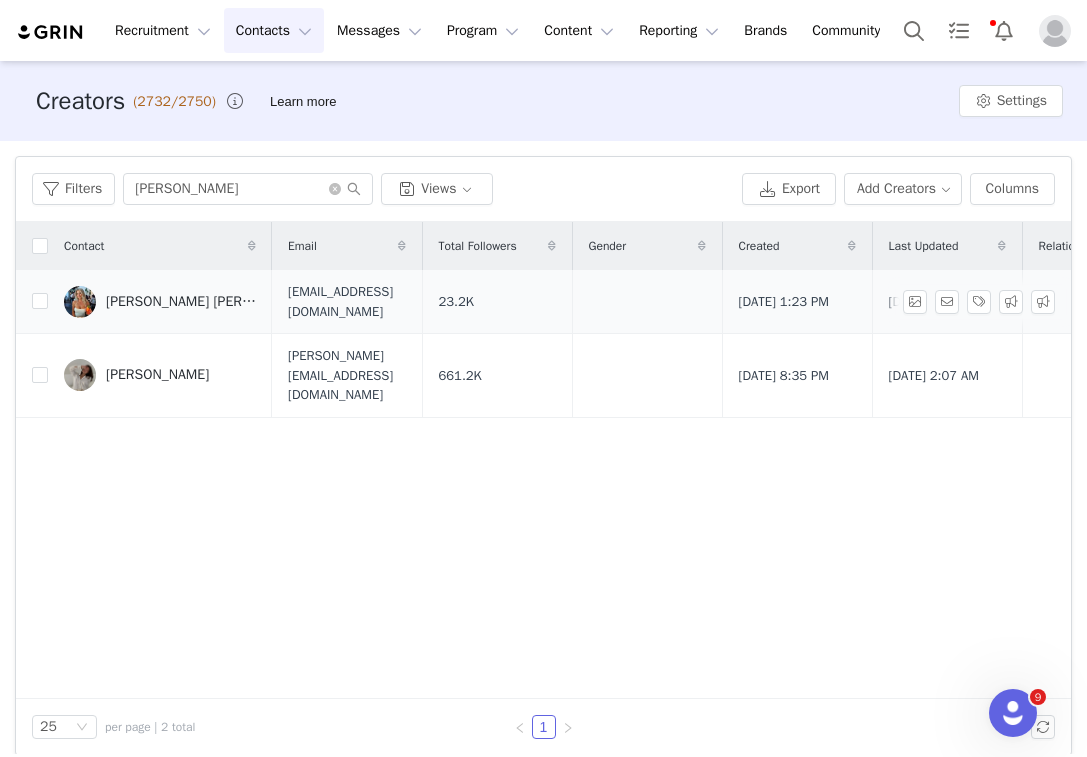 click on "[PERSON_NAME] [PERSON_NAME]" at bounding box center (181, 302) 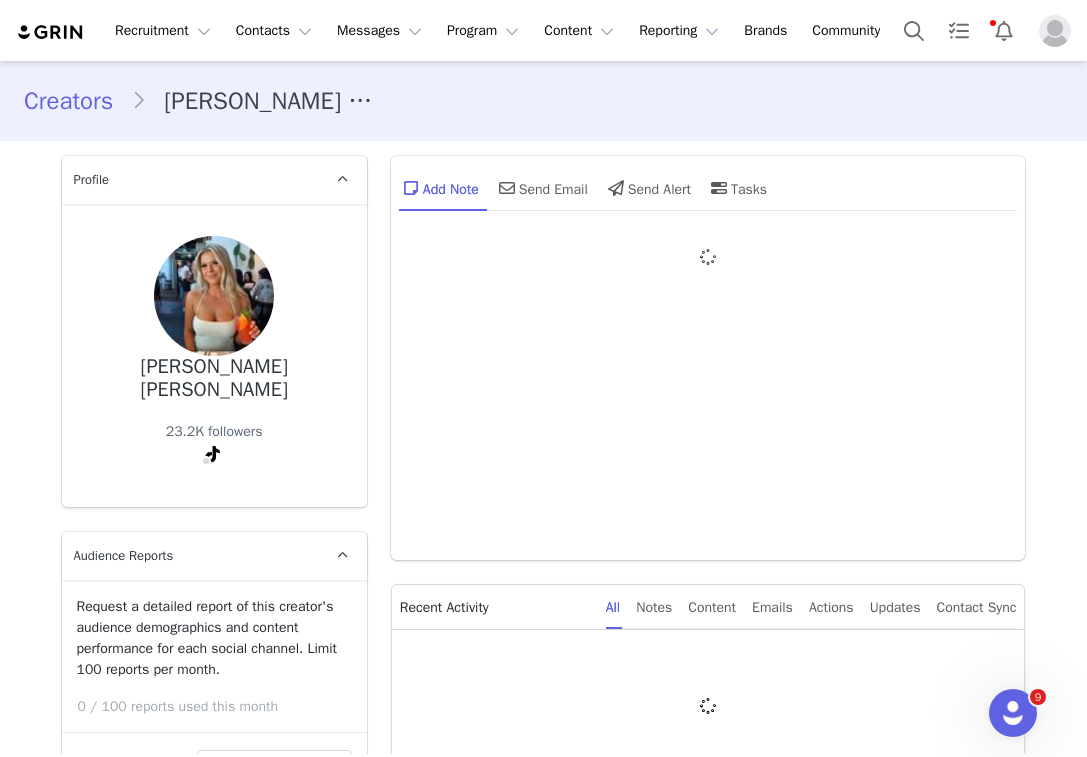 type on "+1 ([GEOGRAPHIC_DATA])" 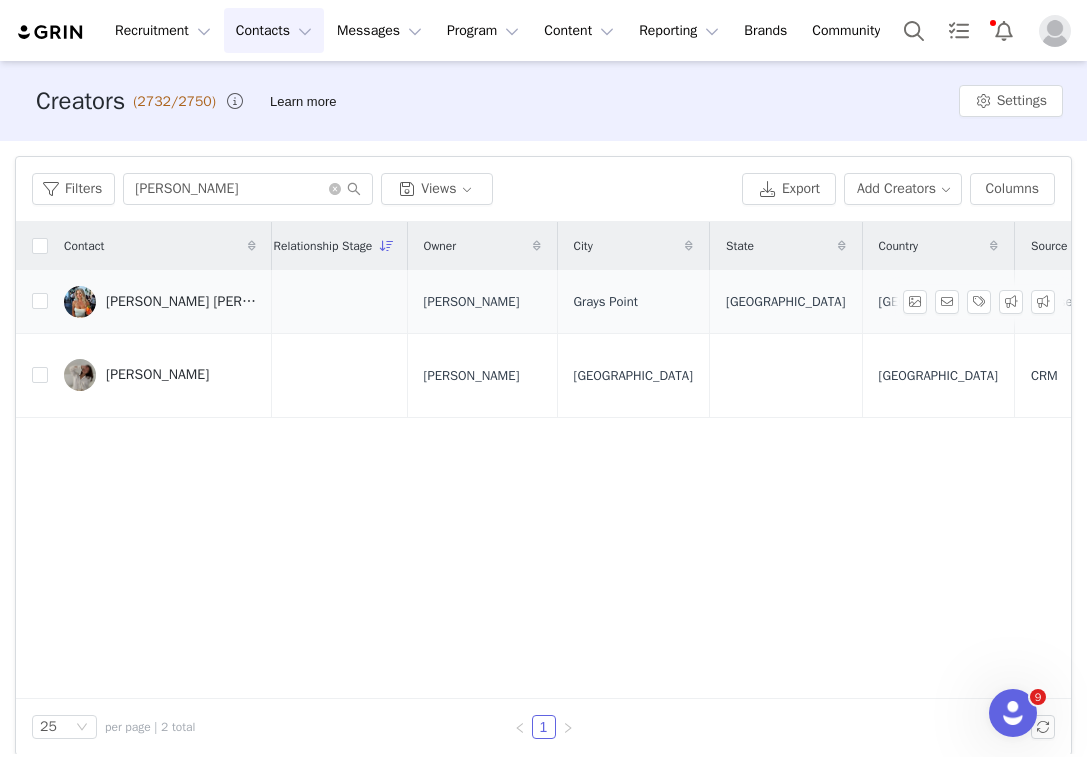 scroll, scrollTop: 0, scrollLeft: 997, axis: horizontal 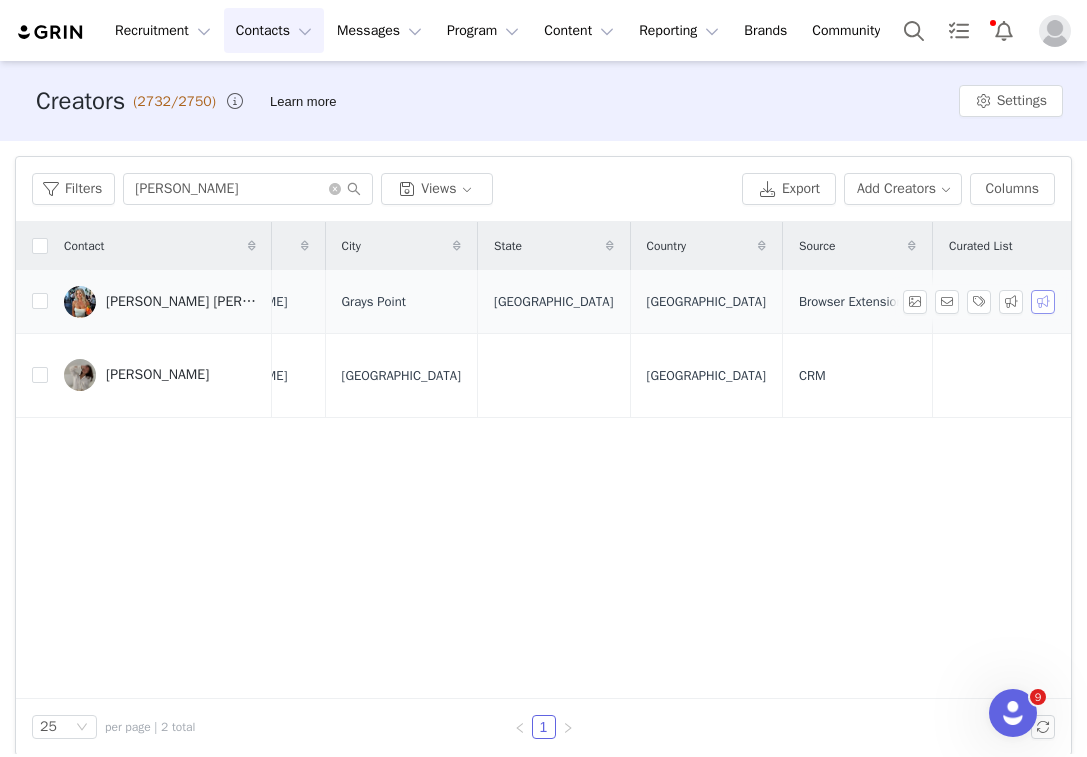 click at bounding box center (1043, 302) 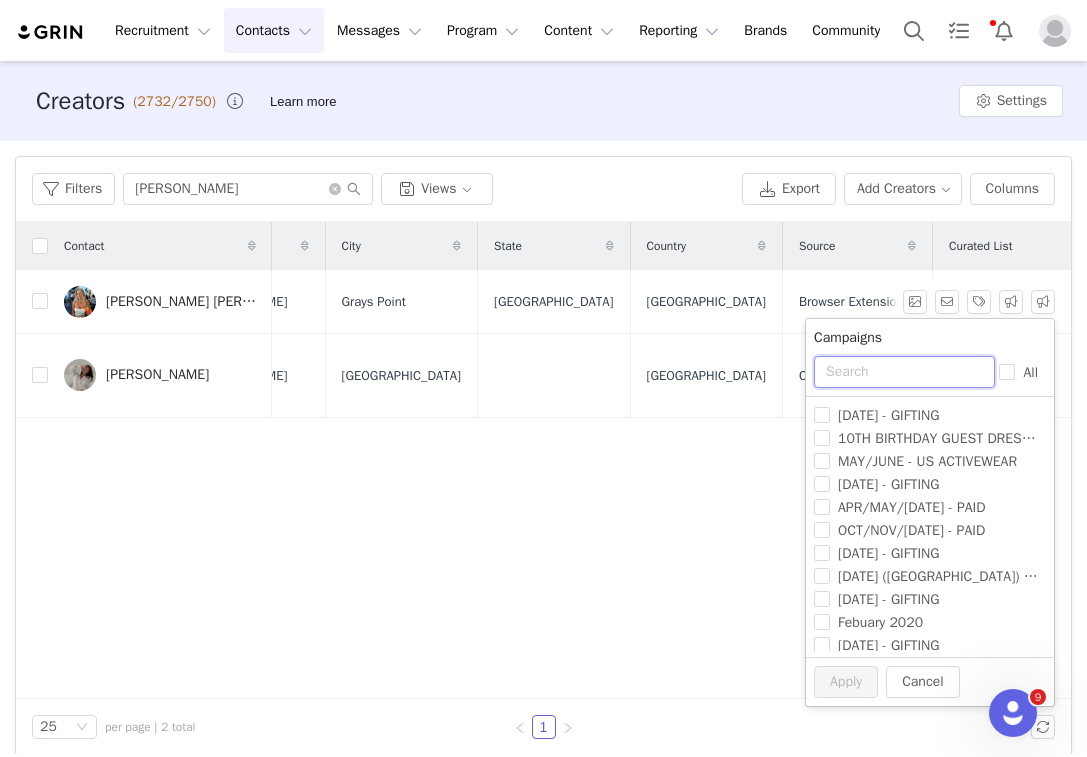 click at bounding box center [904, 372] 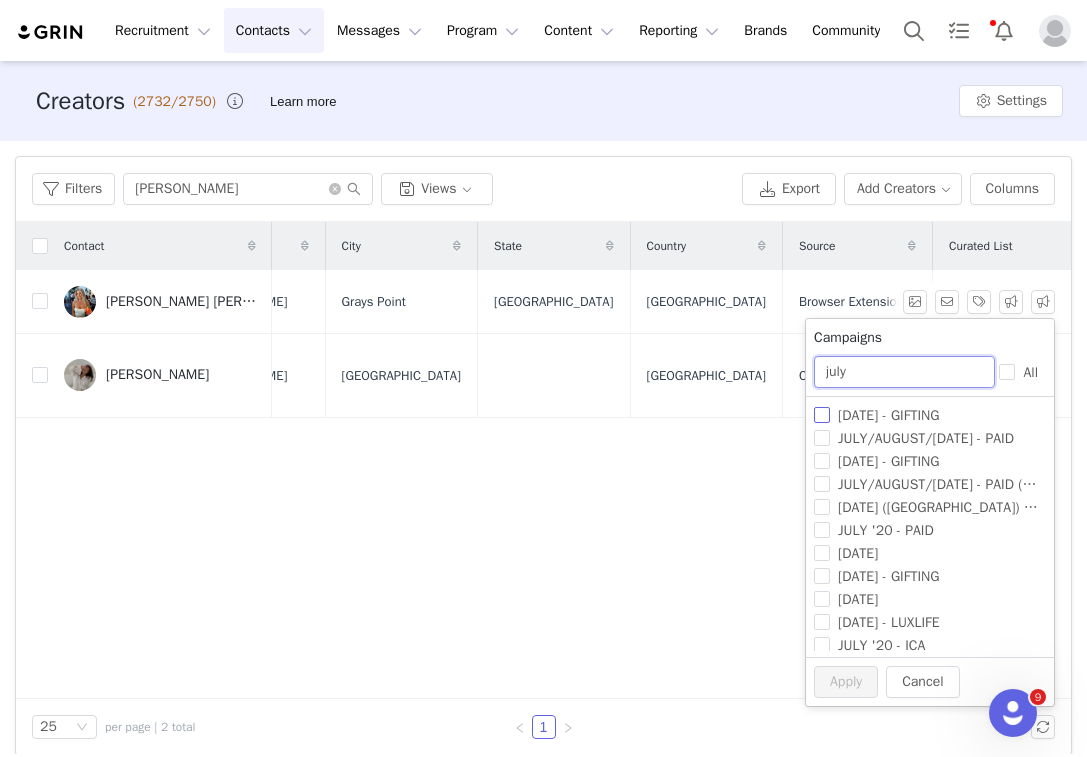 type on "july" 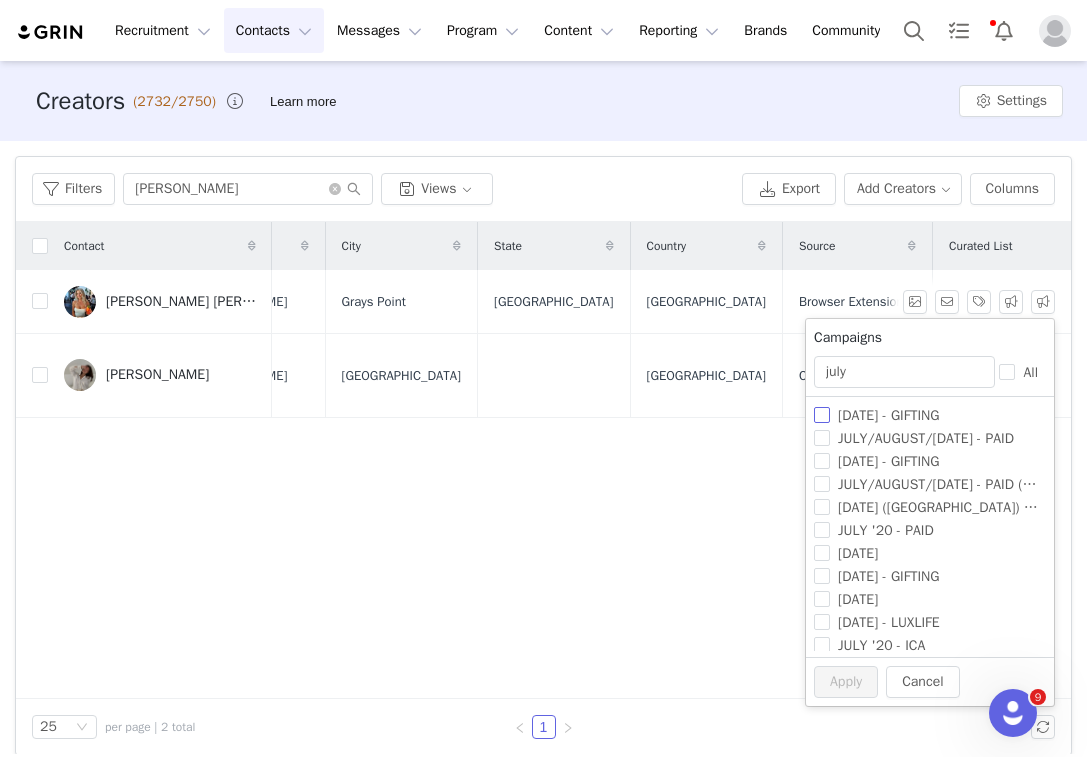 click on "[DATE] - GIFTING" at bounding box center [889, 415] 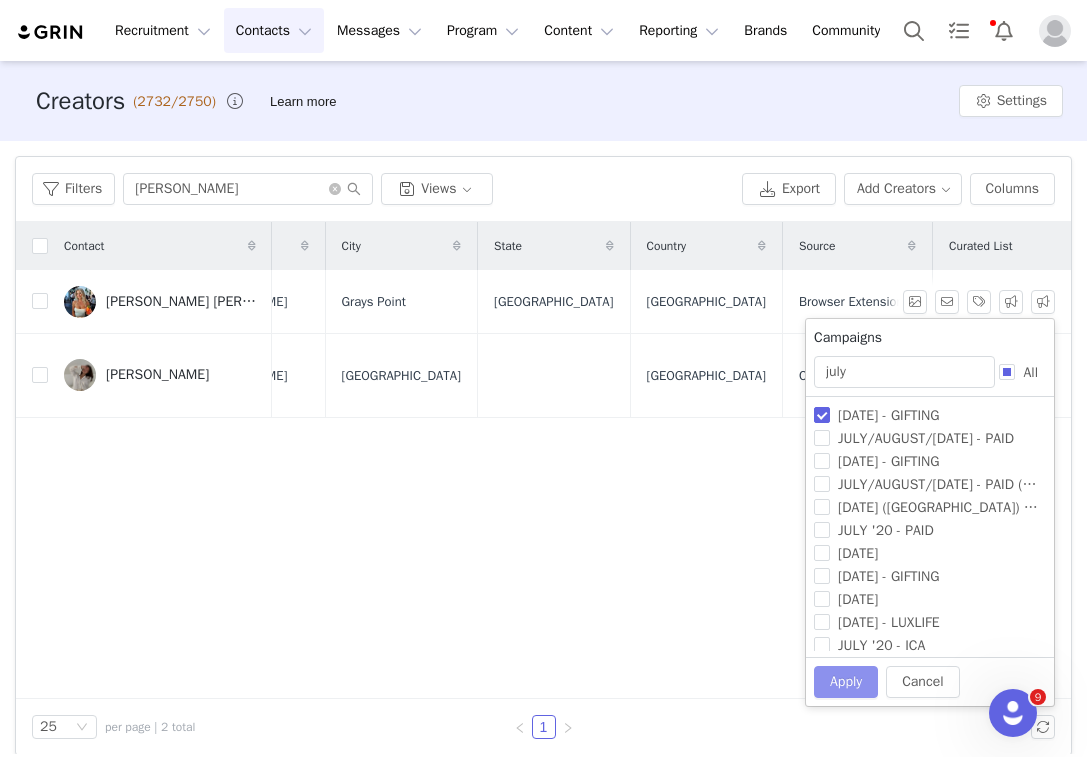 click on "Apply" at bounding box center [846, 682] 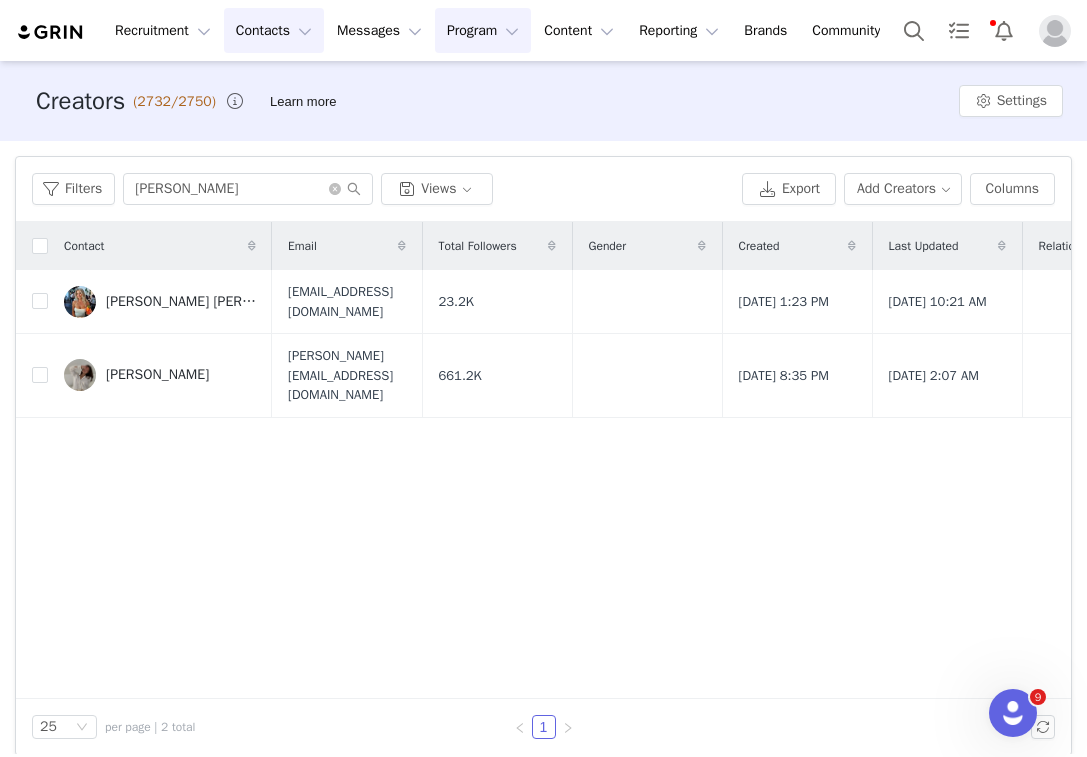click on "Program Program" at bounding box center [483, 30] 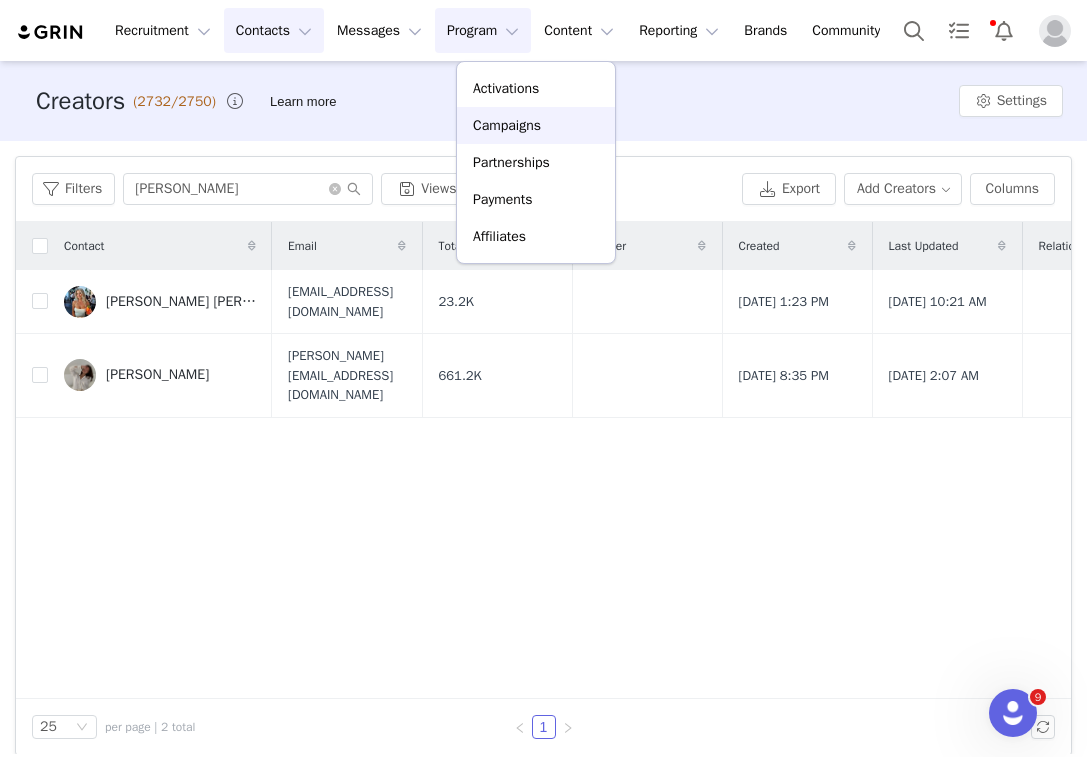click on "Campaigns" at bounding box center [507, 125] 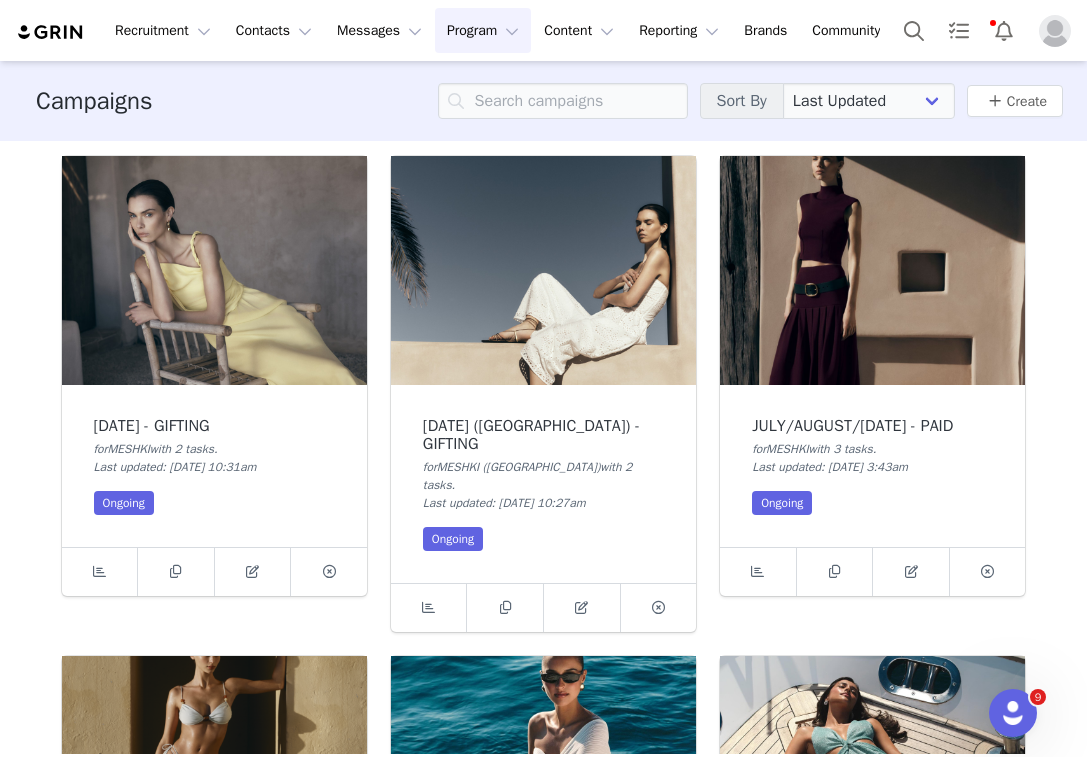 click at bounding box center [214, 270] 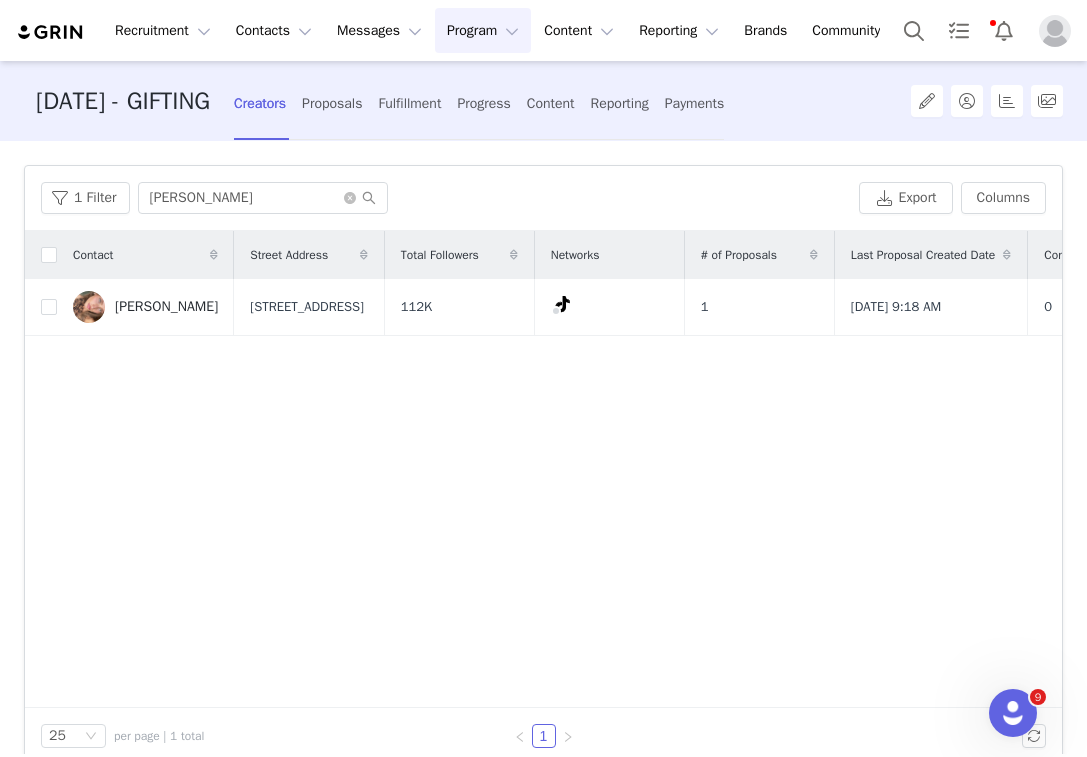scroll, scrollTop: 35, scrollLeft: 0, axis: vertical 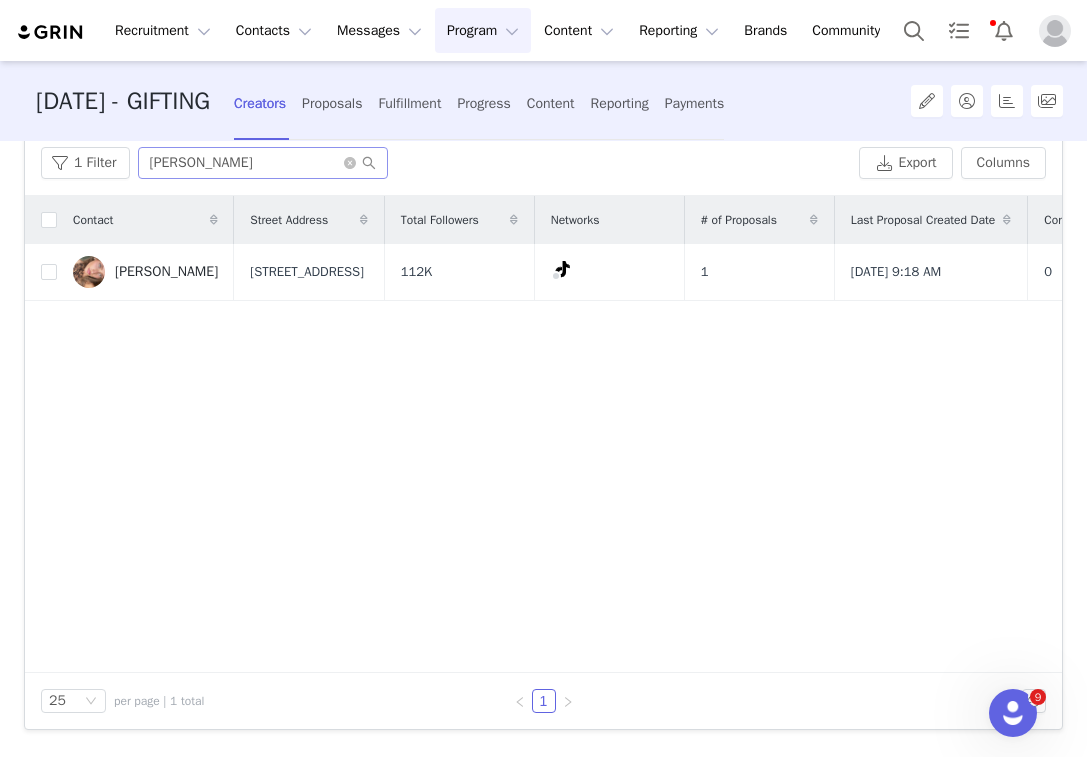 click at bounding box center [360, 163] 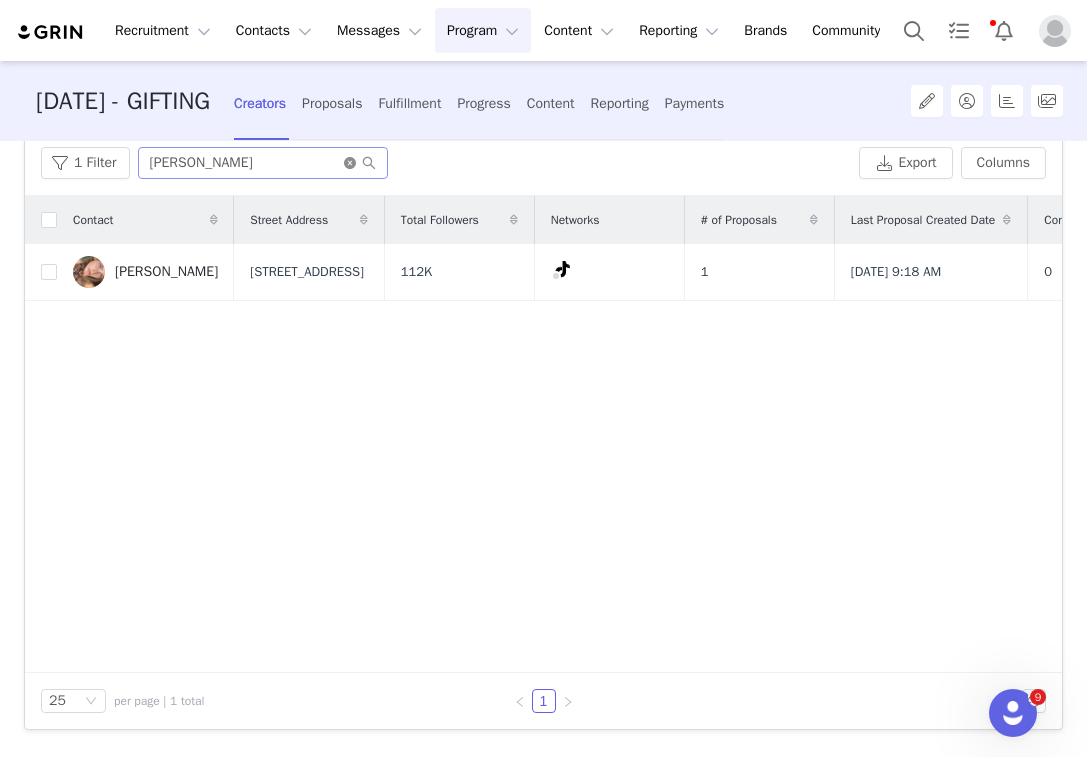 click 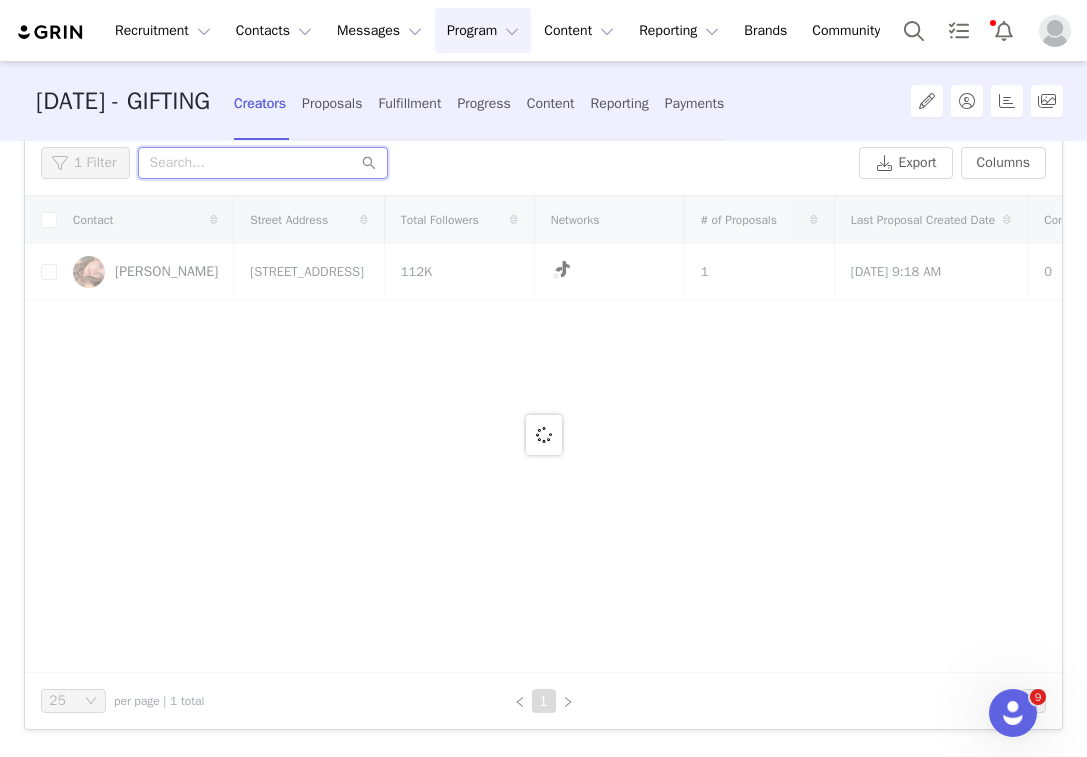 click at bounding box center (263, 163) 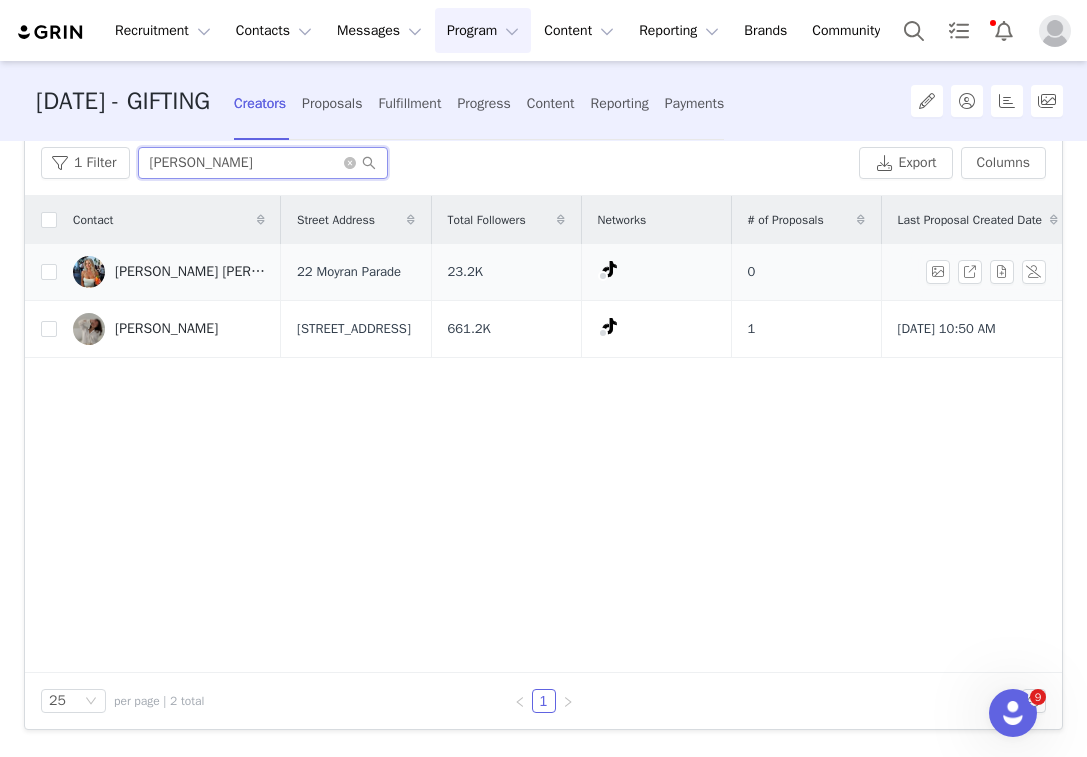type on "[PERSON_NAME]" 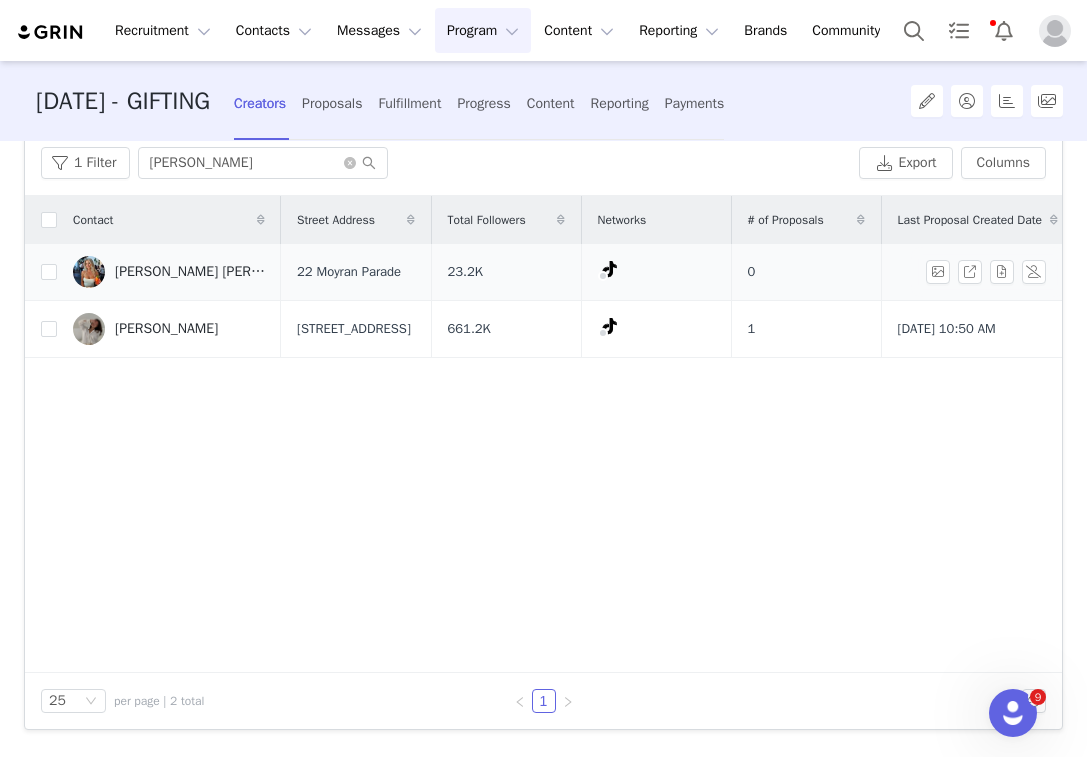 click at bounding box center [89, 272] 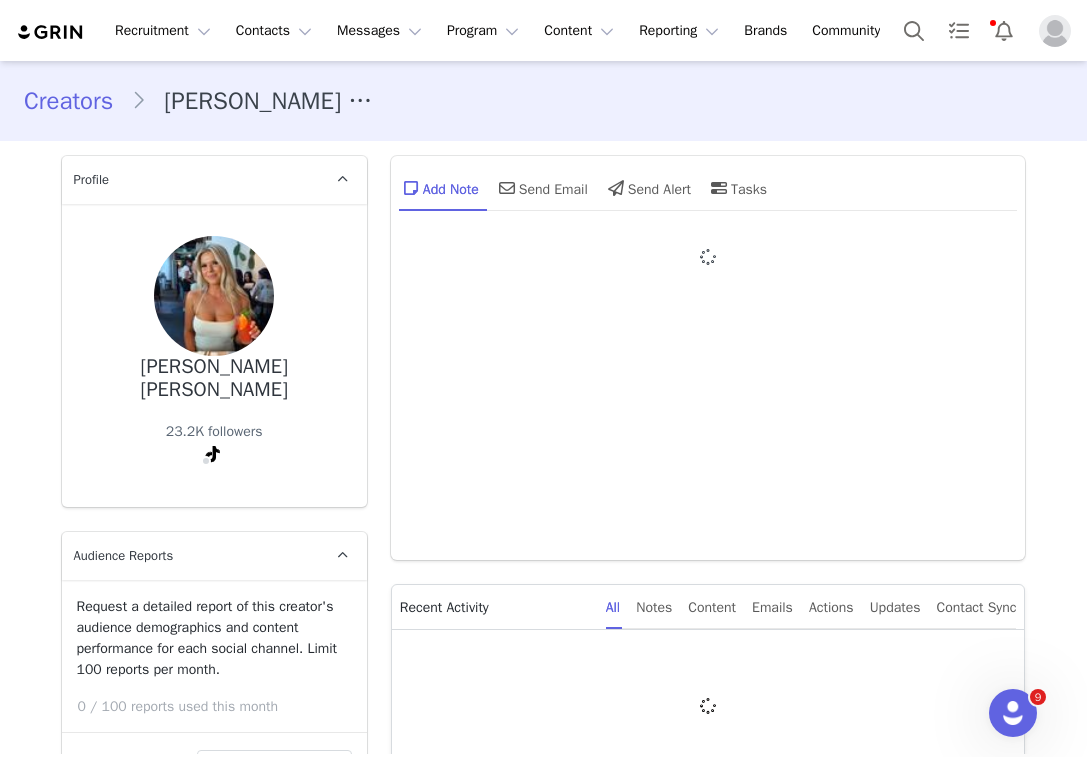 type on "+1 ([GEOGRAPHIC_DATA])" 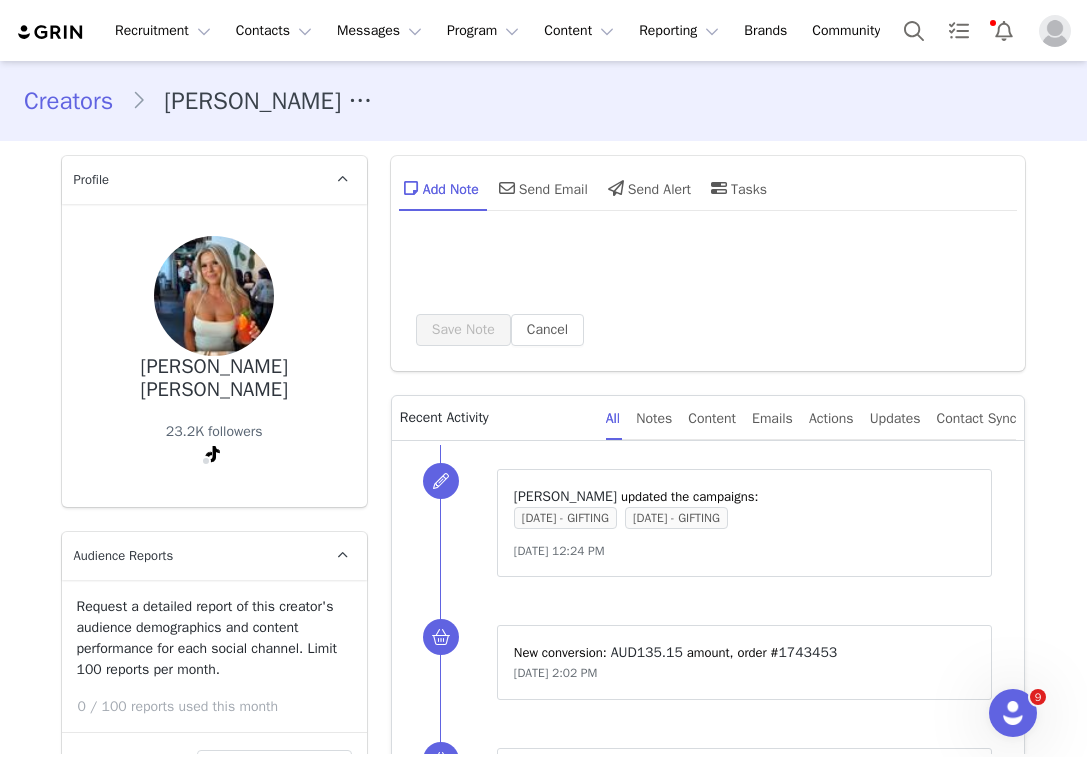 scroll, scrollTop: 780, scrollLeft: 0, axis: vertical 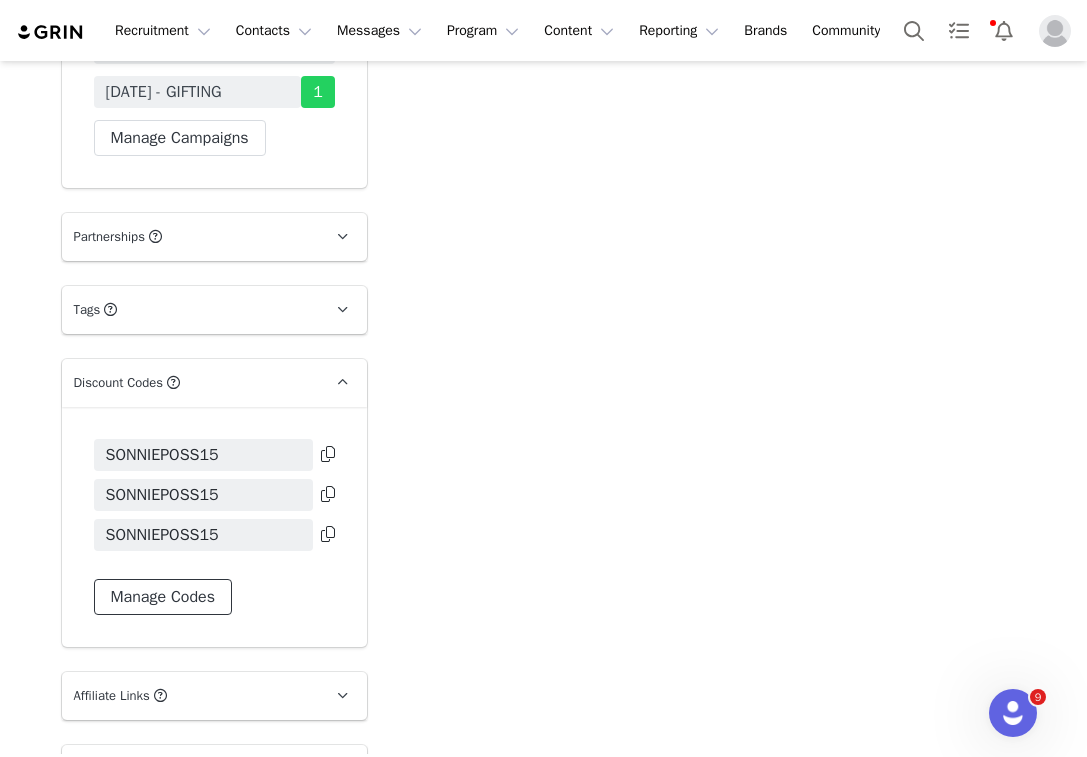 click on "Manage Codes" at bounding box center [163, 597] 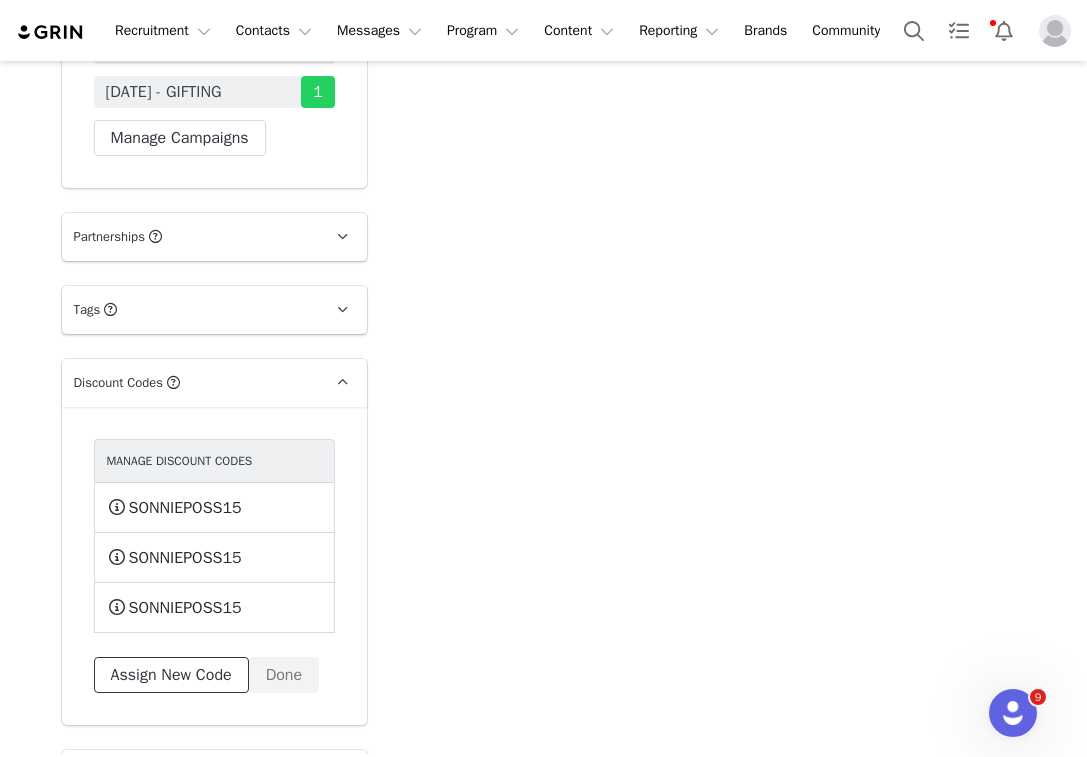 click on "Assign New Code" at bounding box center [171, 675] 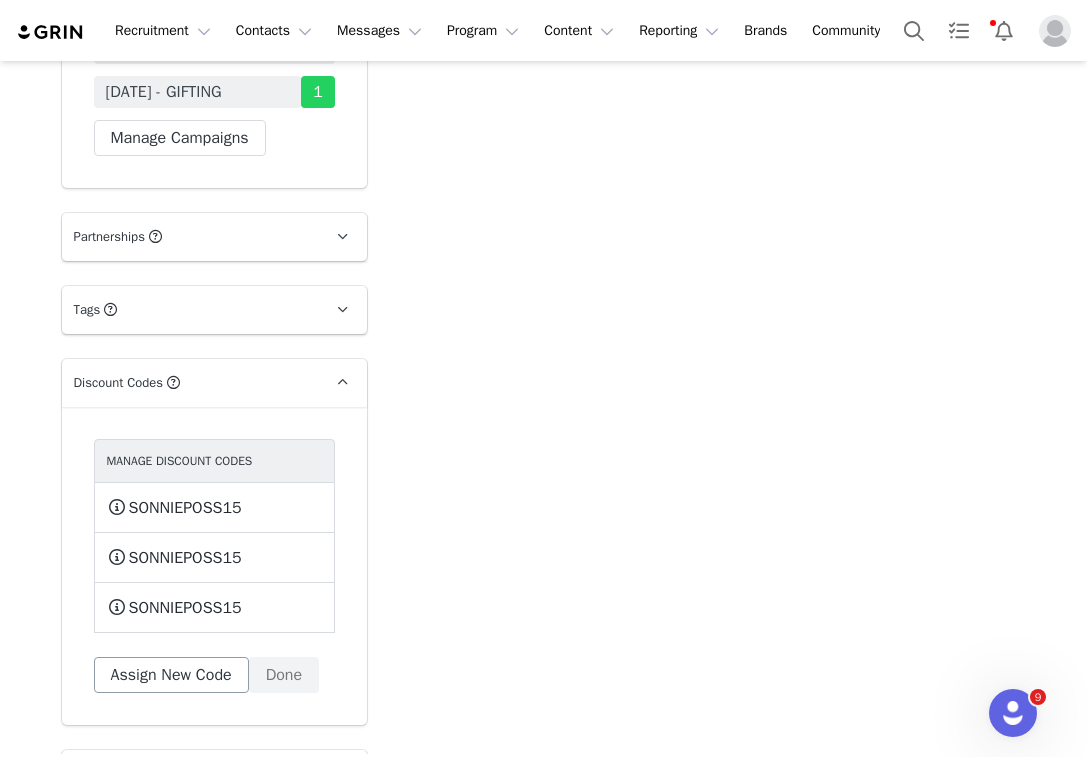 select 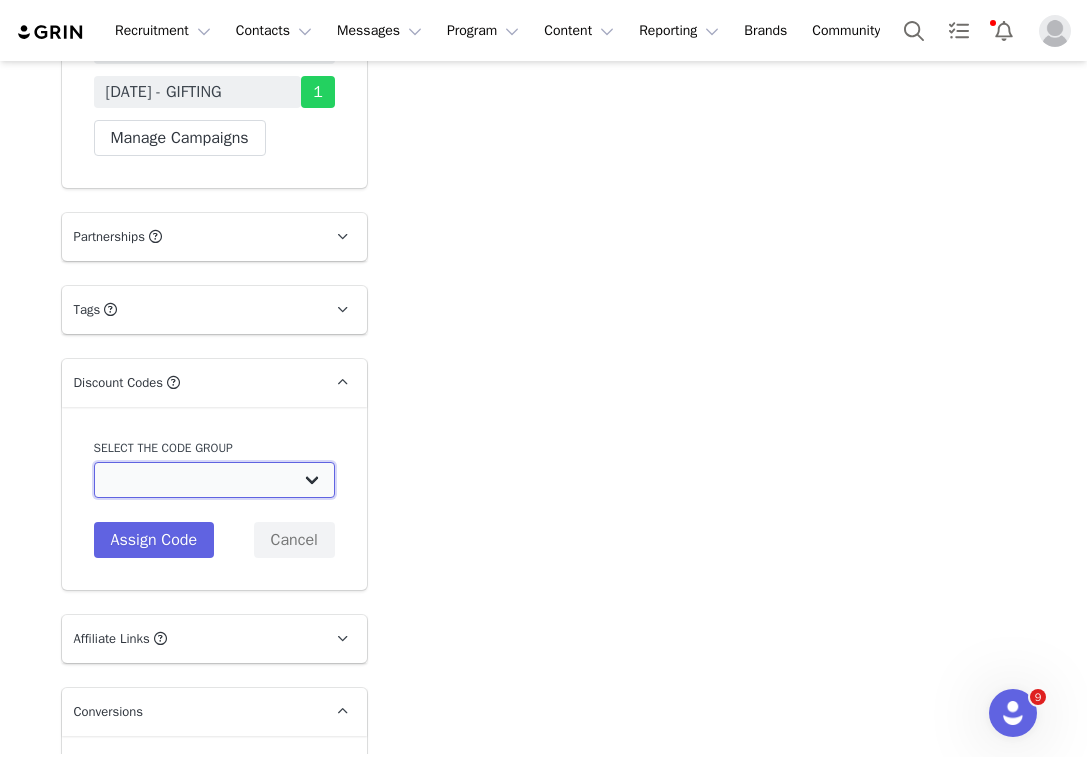 click on "MESHKI ([GEOGRAPHIC_DATA]): TIKTOK CODES 2022   MESHKI ([GEOGRAPHIC_DATA]):  IG PAID 2022   MESHKI ([GEOGRAPHIC_DATA]): Jan/Feb/Mar- 22 (TIKTOK PAID)   MESHKI ([GEOGRAPHIC_DATA]): Jan/Feb/Mar- 22 (TIKTOK UNPAID)   MESHKI ([GEOGRAPHIC_DATA]): PAID INFLUENCERS 2023   MESHKI ([GEOGRAPHIC_DATA]): TIKTOK UNPAID 2023   MESHKI ([GEOGRAPHIC_DATA]): UNPAID INFLUENCER CODES 2023   MESHKI ([GEOGRAPHIC_DATA]): TIKTOK PAID 2024   MESHKI ([GEOGRAPHIC_DATA]): TIKTOK UNPAID 2024   MESHKI ([GEOGRAPHIC_DATA]): IG PAID 2024   MESHKI ([GEOGRAPHIC_DATA]): TIKTOK PAID 2025 ([GEOGRAPHIC_DATA])   MESHKI ([GEOGRAPHIC_DATA]): IG PAID 2025 ([GEOGRAPHIC_DATA])   MESHKI ([GEOGRAPHIC_DATA]): Gifted Creators Code Initiative- [DATE]   MESHKI ([GEOGRAPHIC_DATA]): YT Paid 2025 (US)   MESHKI ([GEOGRAPHIC_DATA]): Gifted Creators Code Initiative- [DATE]   MESHKI ([GEOGRAPHIC_DATA]): Gifted Creators Code Initiative- [DATE]   MESHKI ([GEOGRAPHIC_DATA]): Gifted Creators Code Initiative- [DATE]   MESHKI ([GEOGRAPHIC_DATA]): Gifted Creators Code Initiative- [DATE]   MESHKI ([GEOGRAPHIC_DATA]): Social Gifted Creator Codes - July   MESHKI ([GEOGRAPHIC_DATA]): Gifted Creators Code Initiative - [DATE]   MESHKI: TIKTOK CODES 2022   MESHKI:  (TIKTOK PAID)-22   MESHKI: (TIKTOK UNPAID)-22   MESHKI: PAID INFLUENCERS 2023   MESHKI: TIKTOK UNPAID 2023   MESHKI: LA MAISON CODES" at bounding box center (214, 480) 